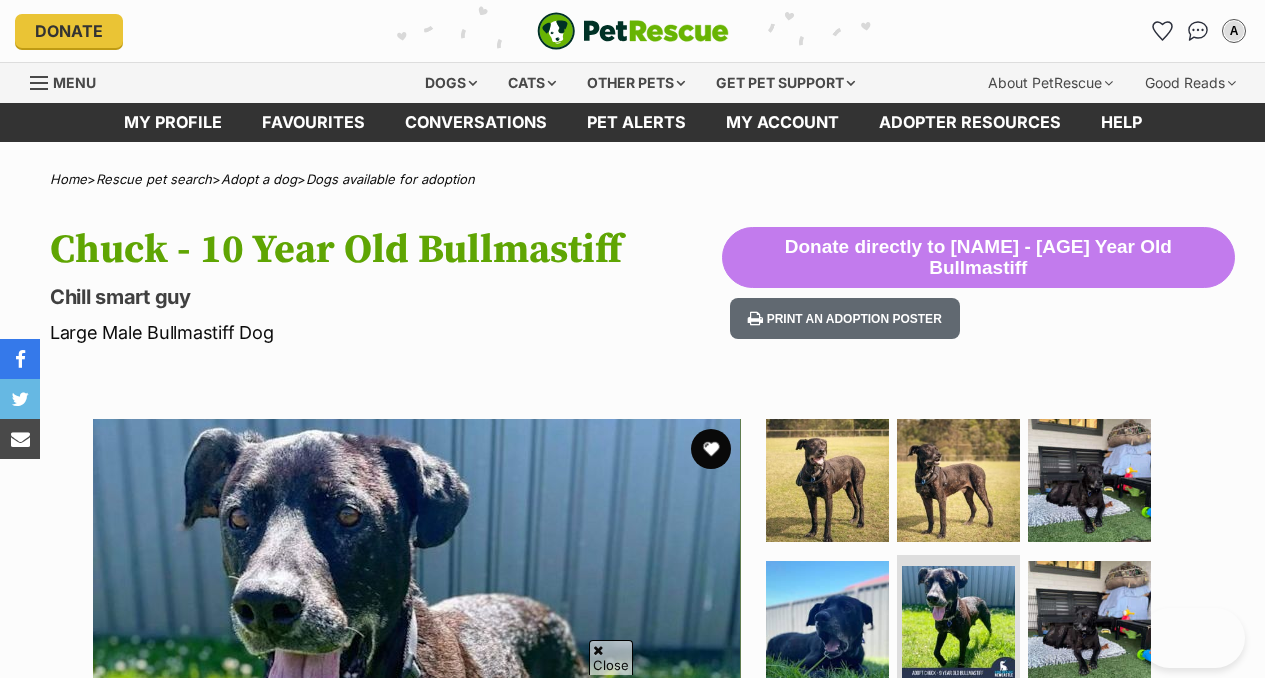 scroll, scrollTop: 1655, scrollLeft: 0, axis: vertical 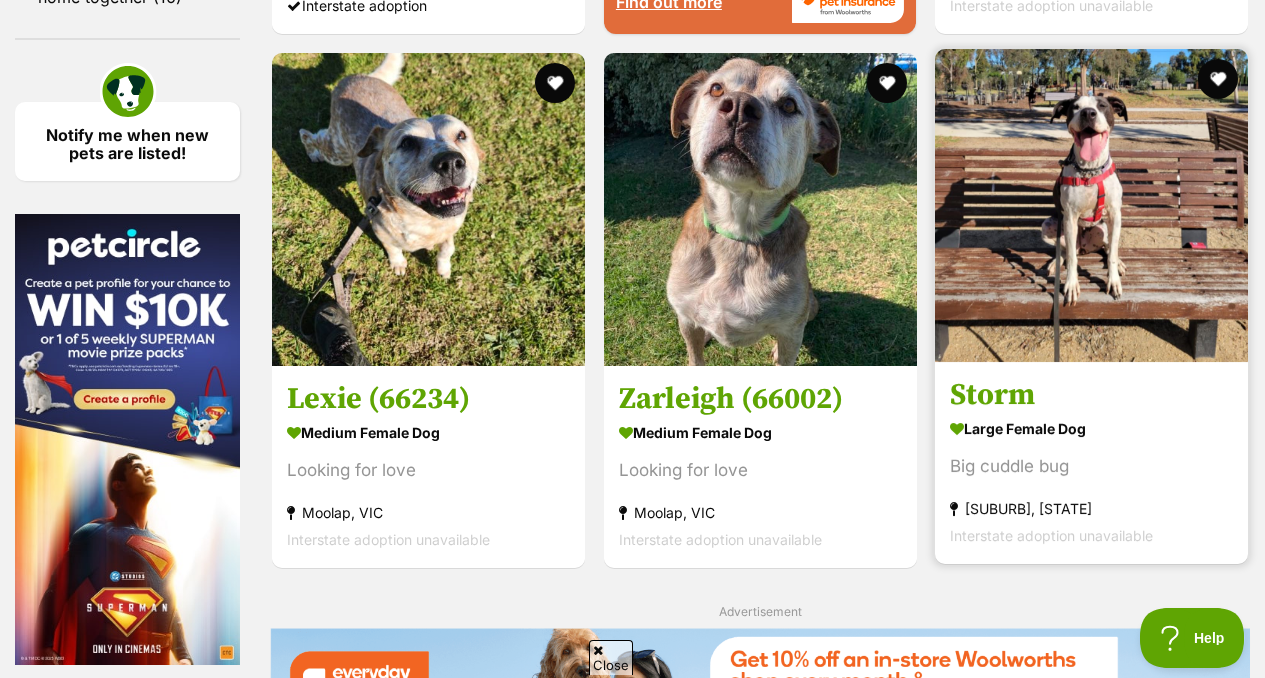 click on "large female Dog" at bounding box center [1091, 428] 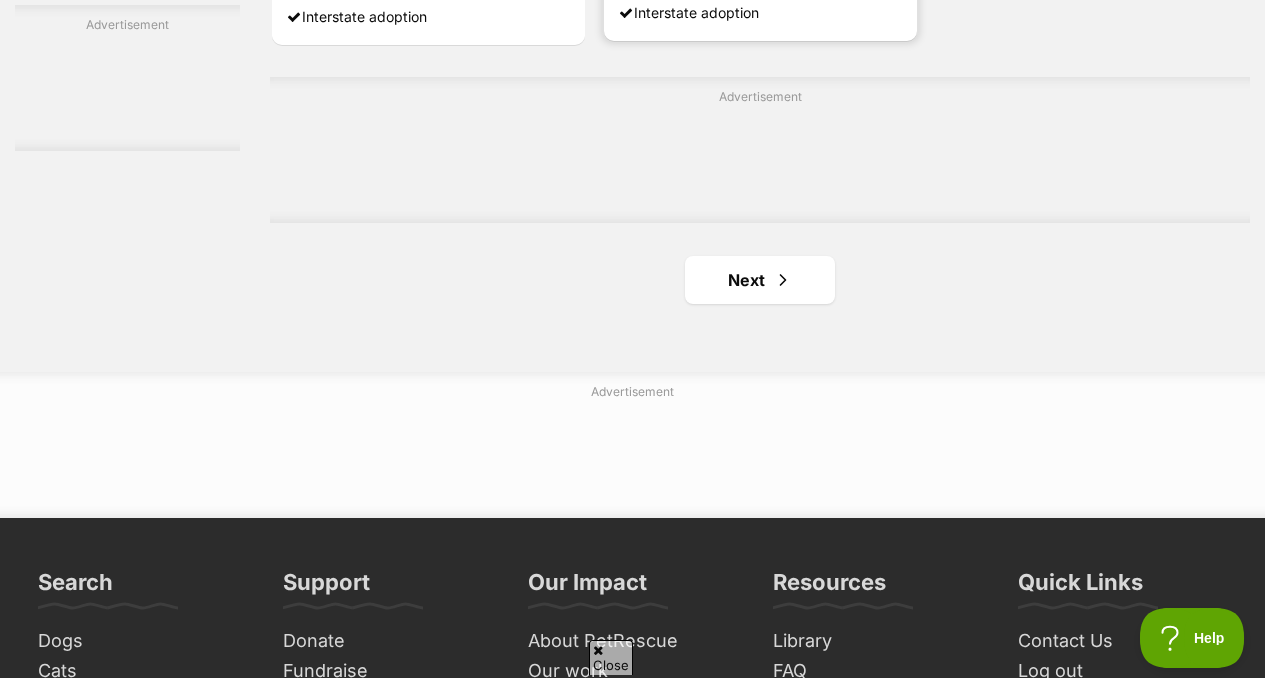 scroll, scrollTop: 4745, scrollLeft: 0, axis: vertical 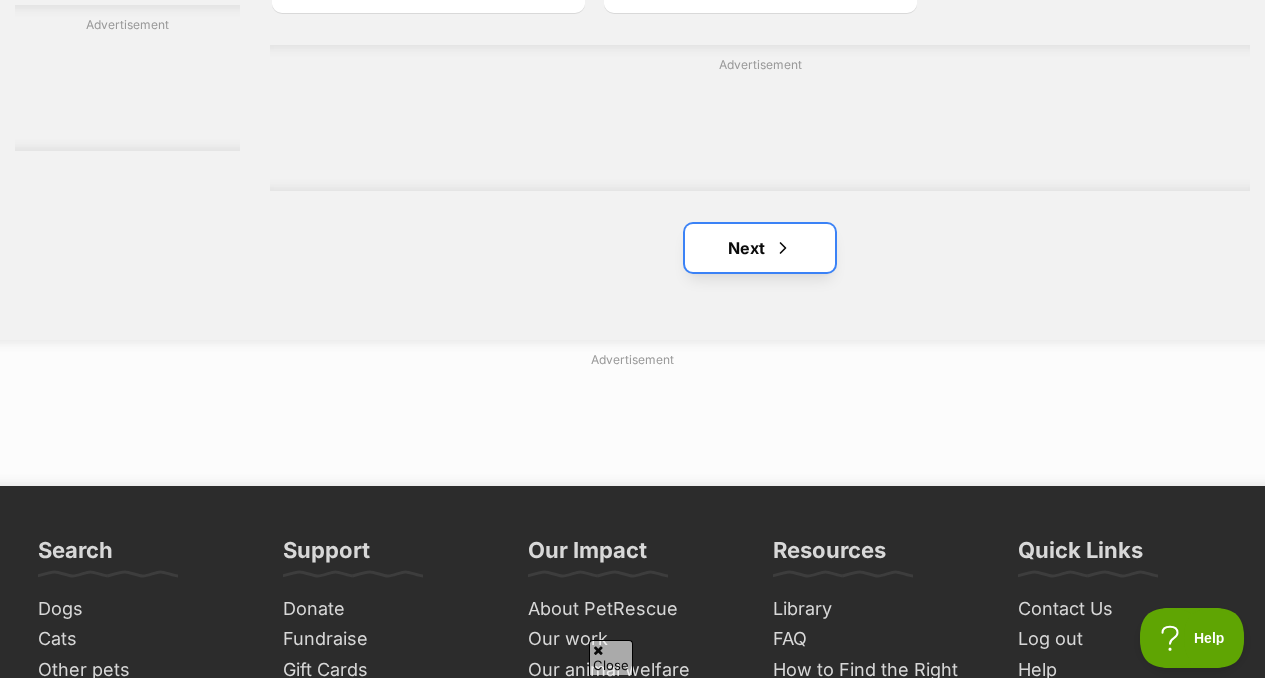 click on "Next" at bounding box center [760, 248] 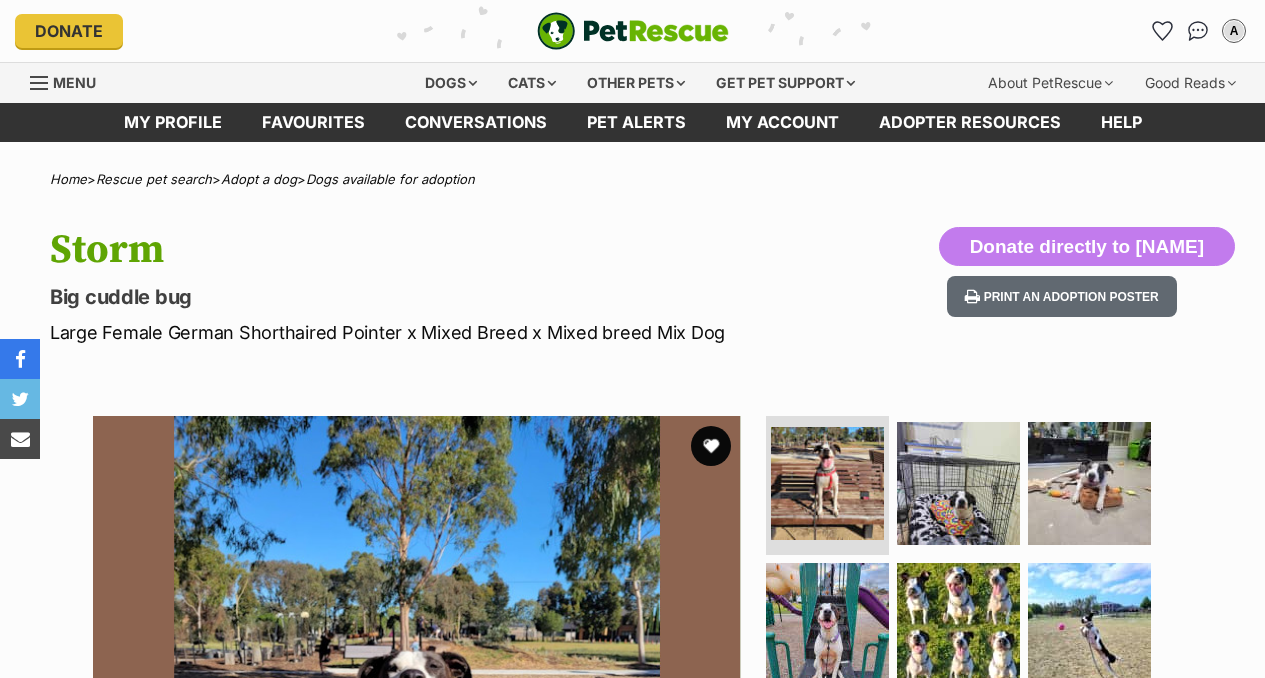 scroll, scrollTop: 0, scrollLeft: 0, axis: both 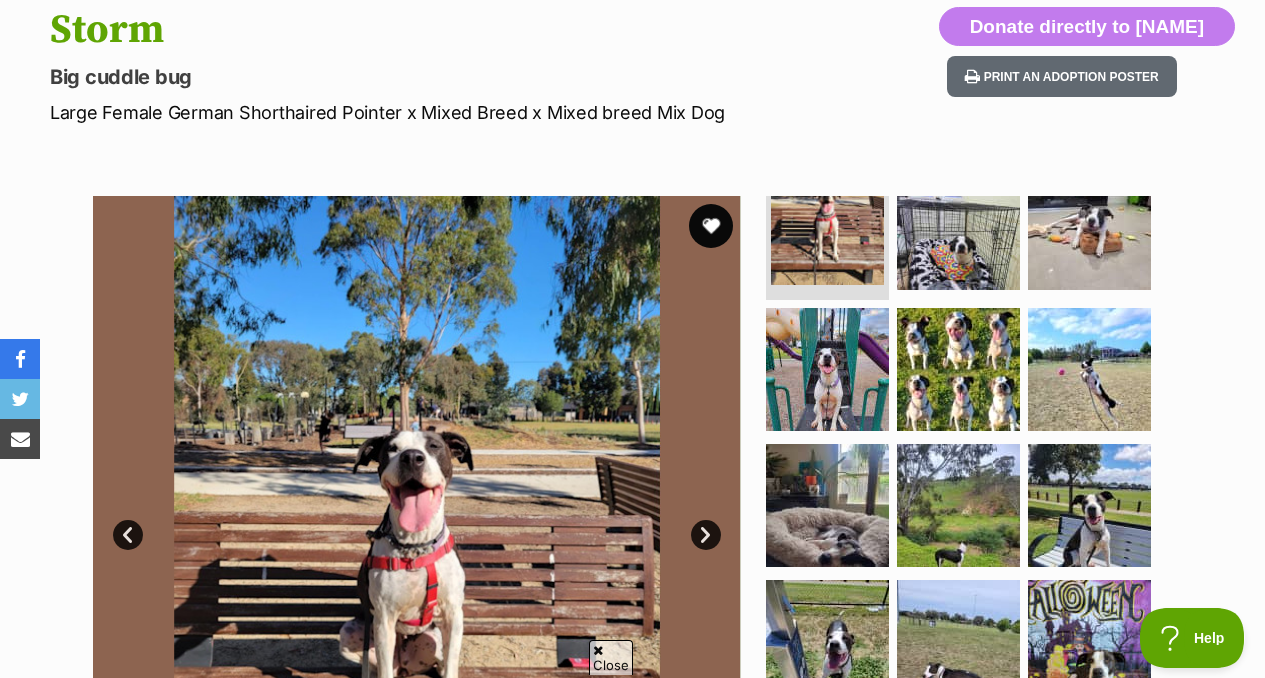 click at bounding box center (711, 226) 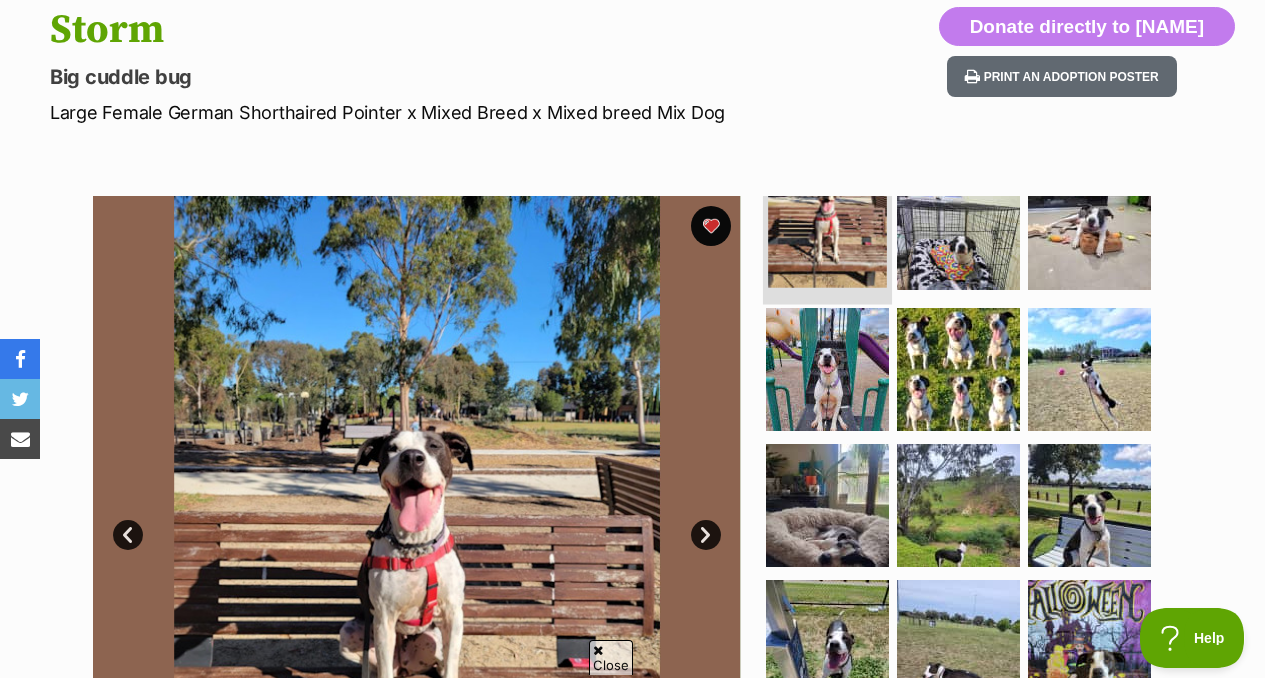 click at bounding box center [827, 228] 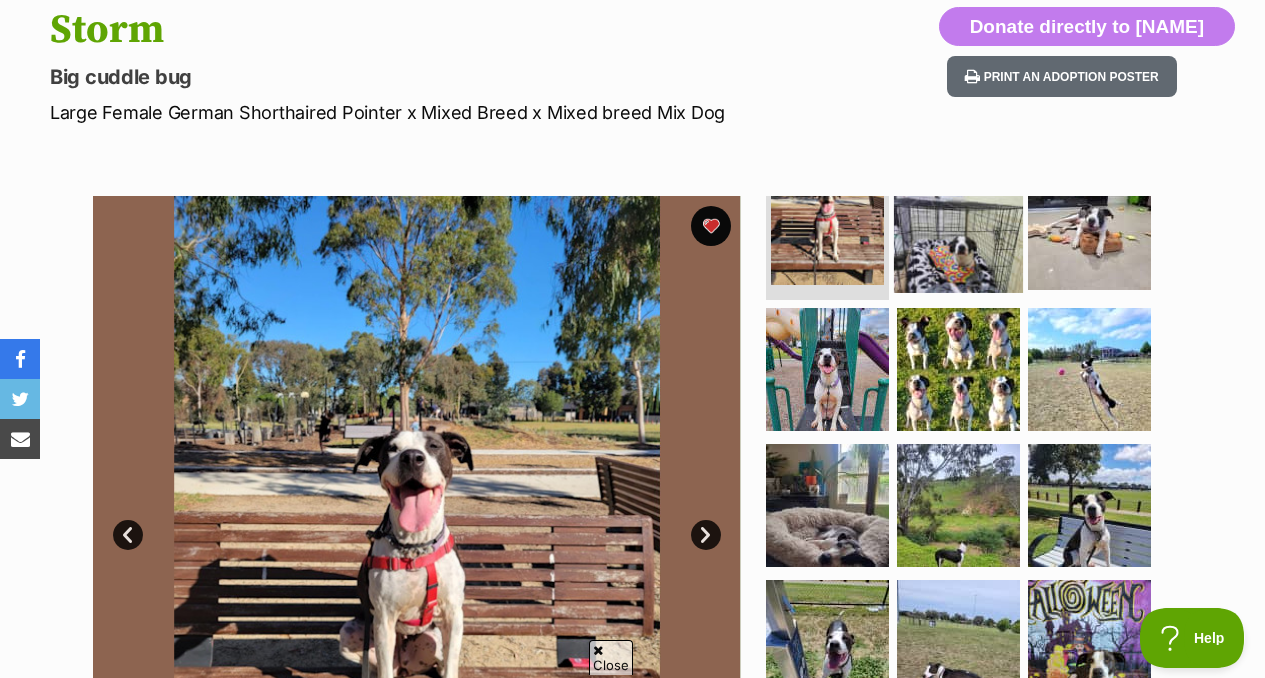 click at bounding box center [958, 227] 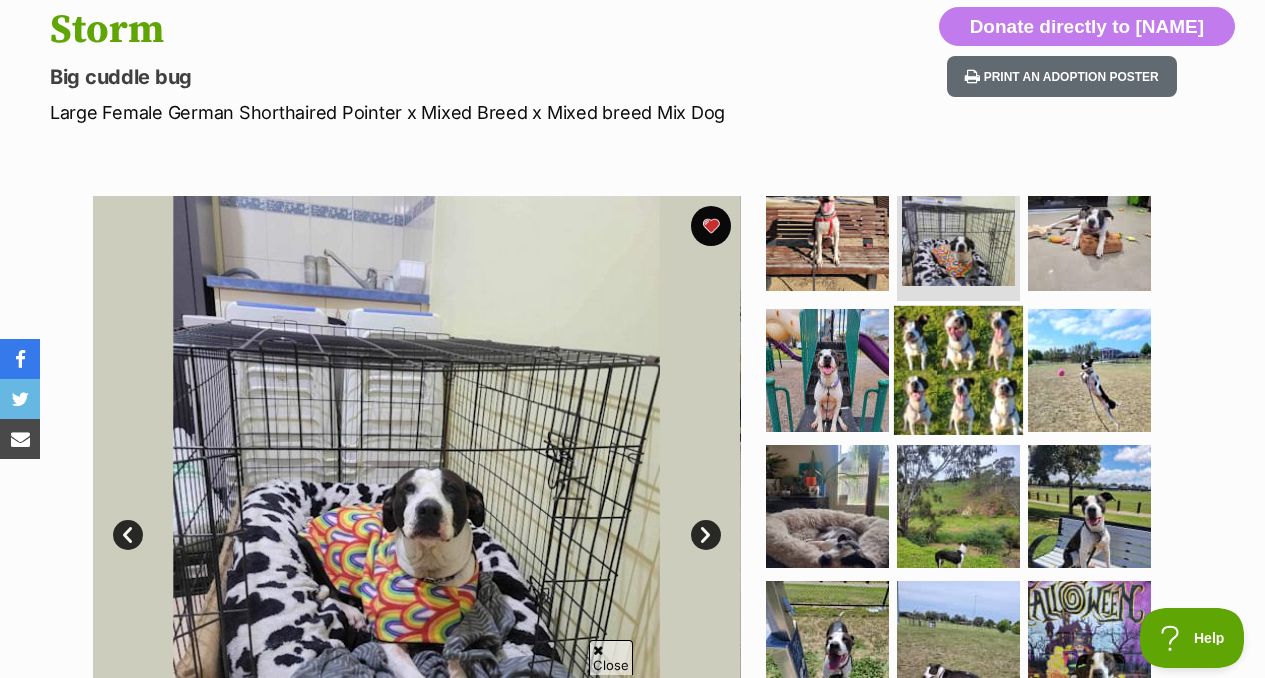 scroll, scrollTop: 40, scrollLeft: 0, axis: vertical 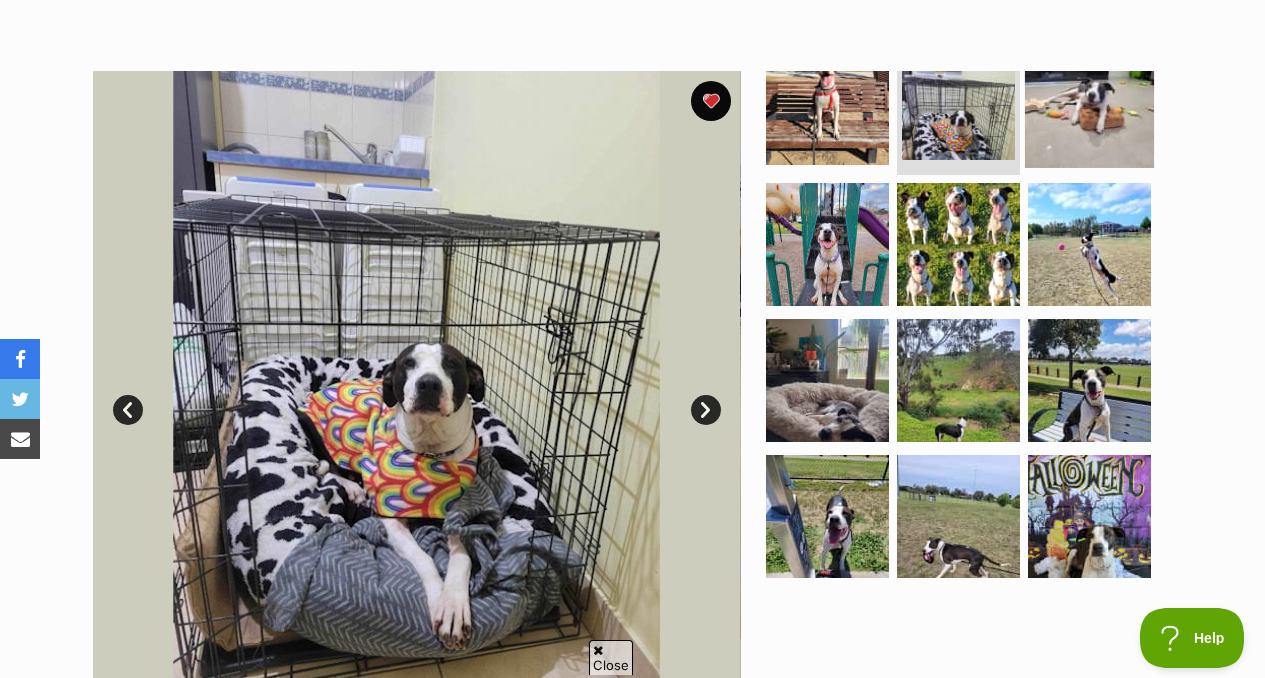 click at bounding box center [1089, 102] 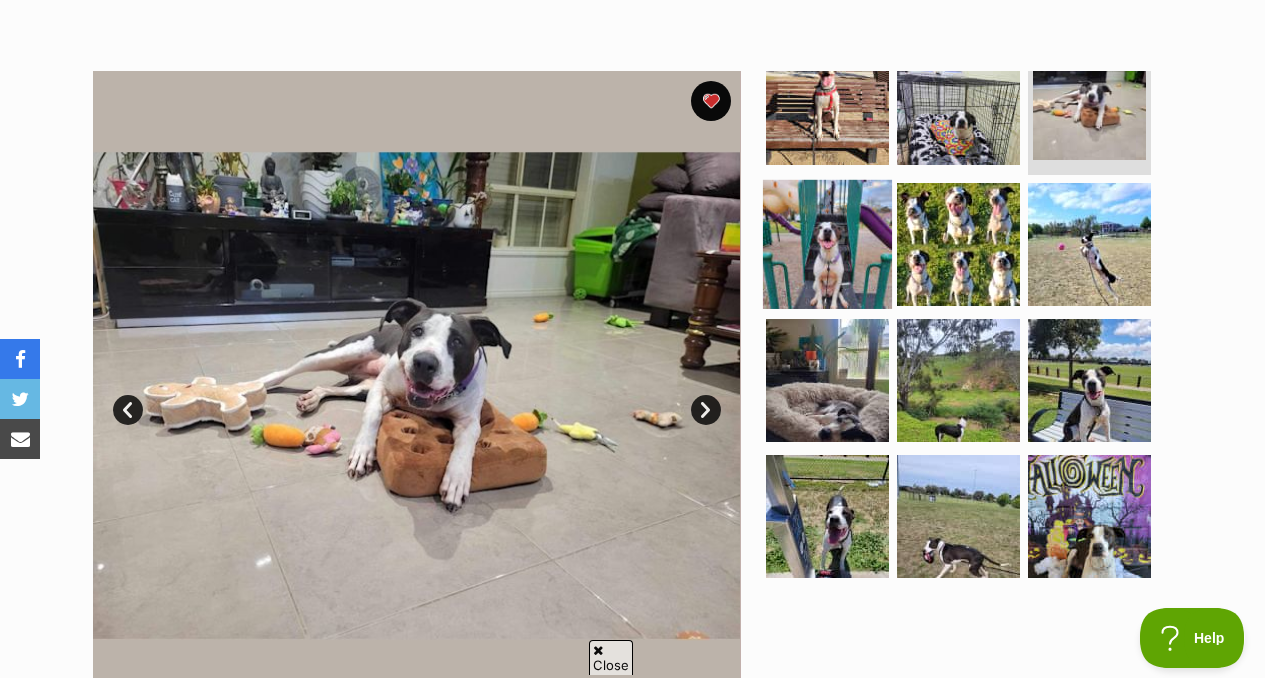 click at bounding box center (827, 244) 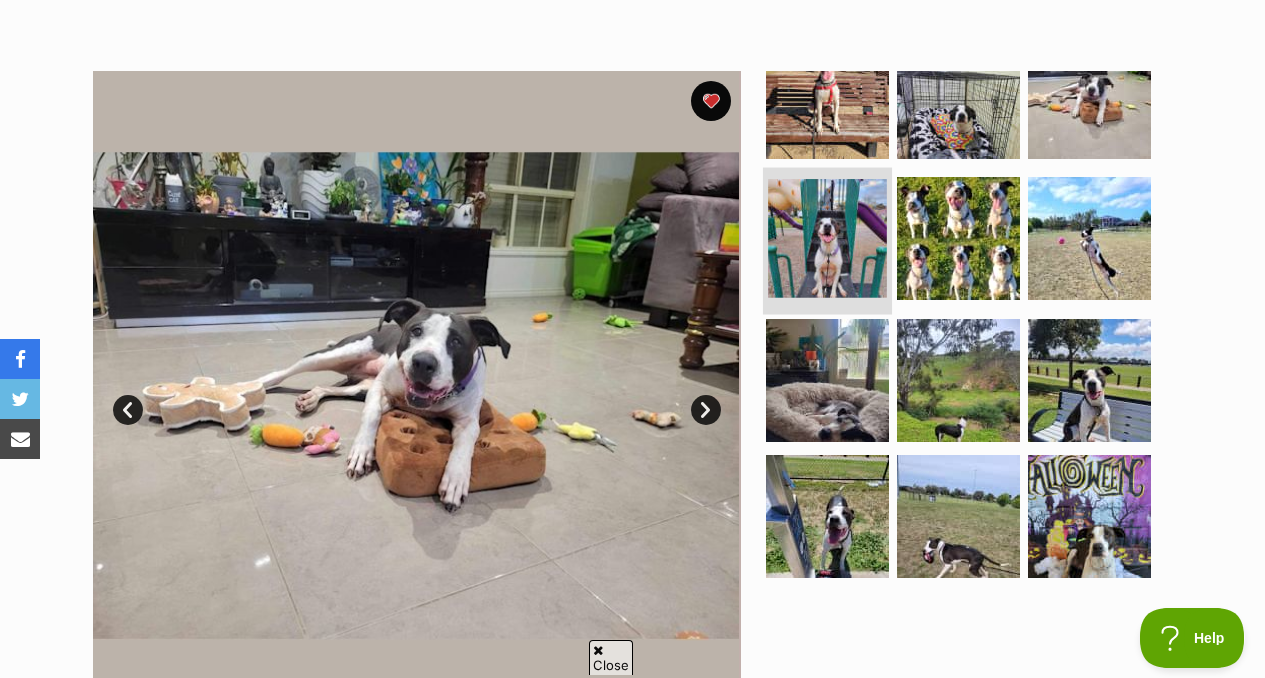 scroll, scrollTop: 34, scrollLeft: 0, axis: vertical 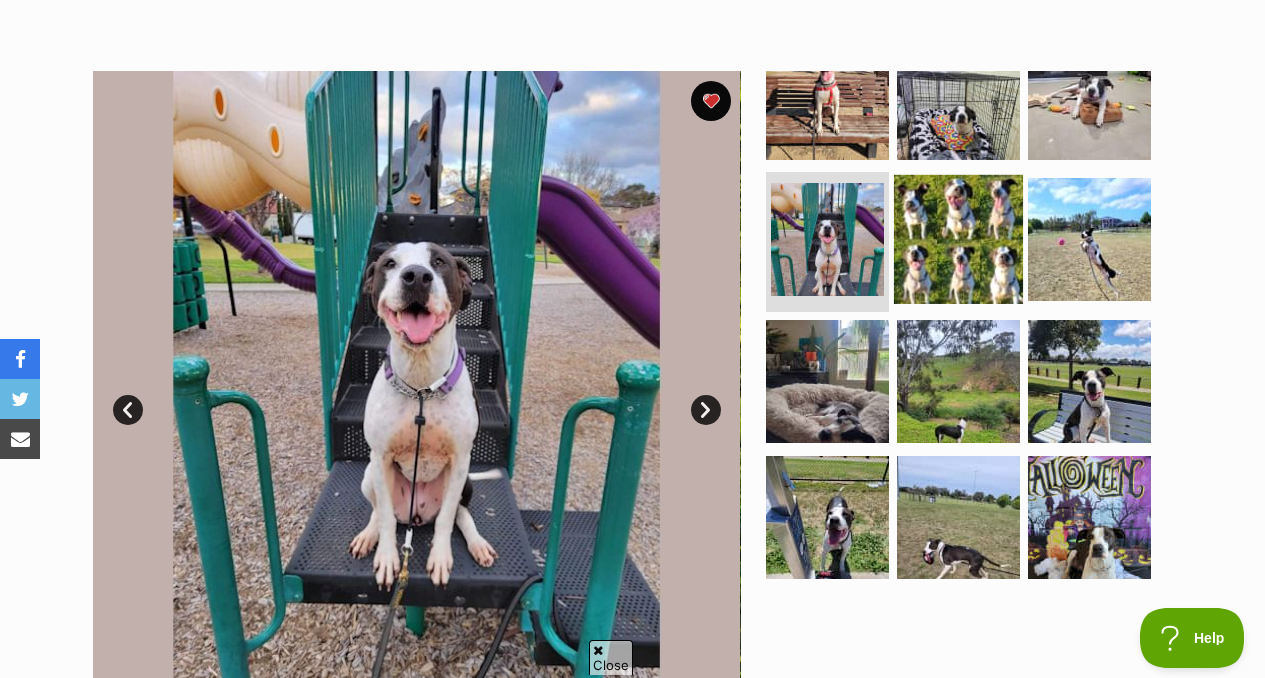 click at bounding box center [958, 239] 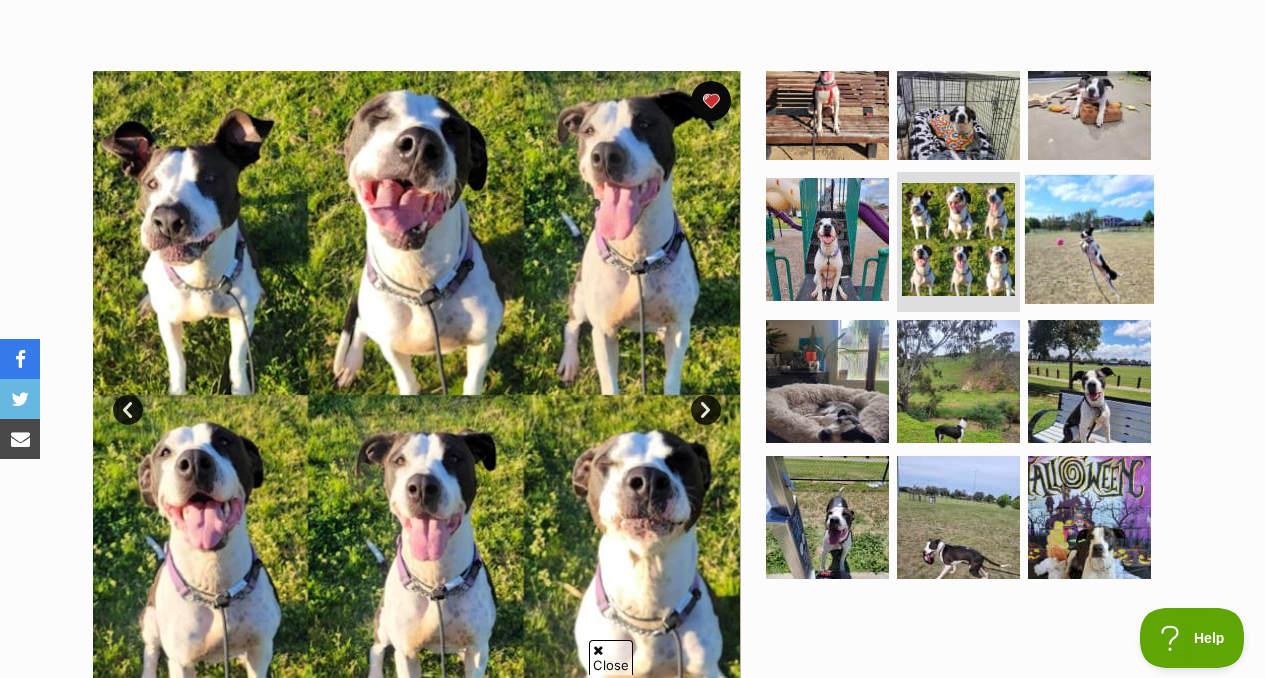 click at bounding box center [1089, 239] 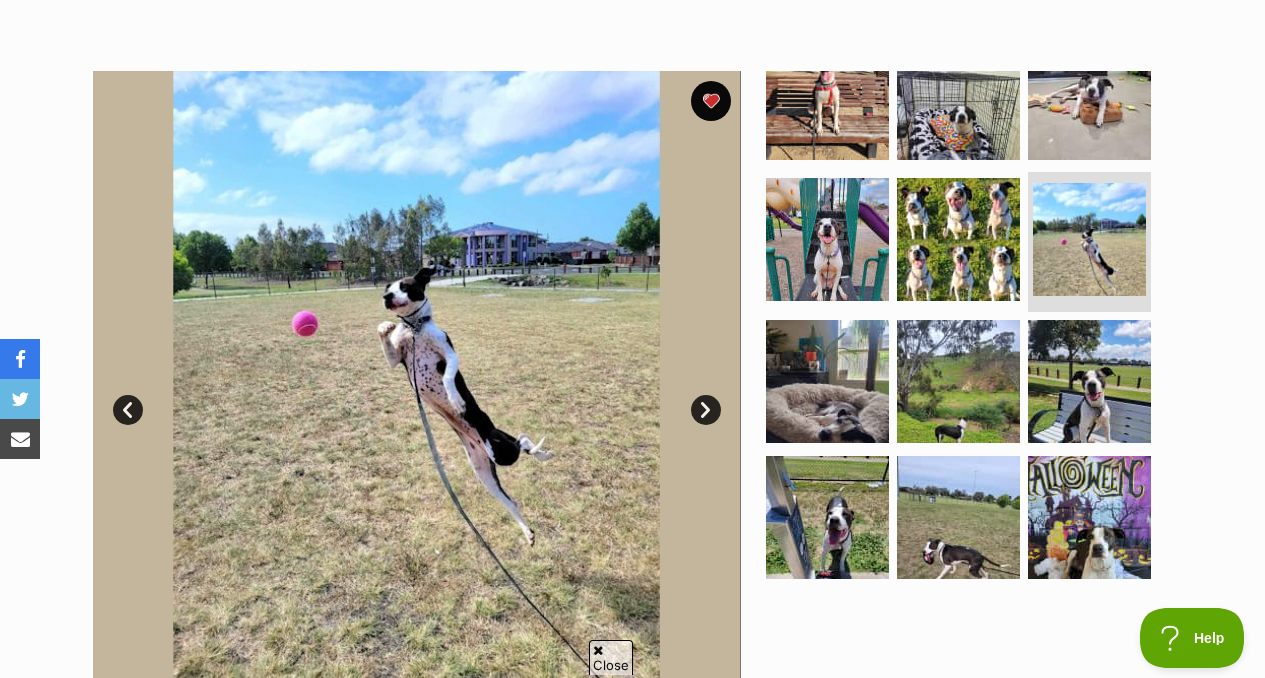 click at bounding box center (967, 331) 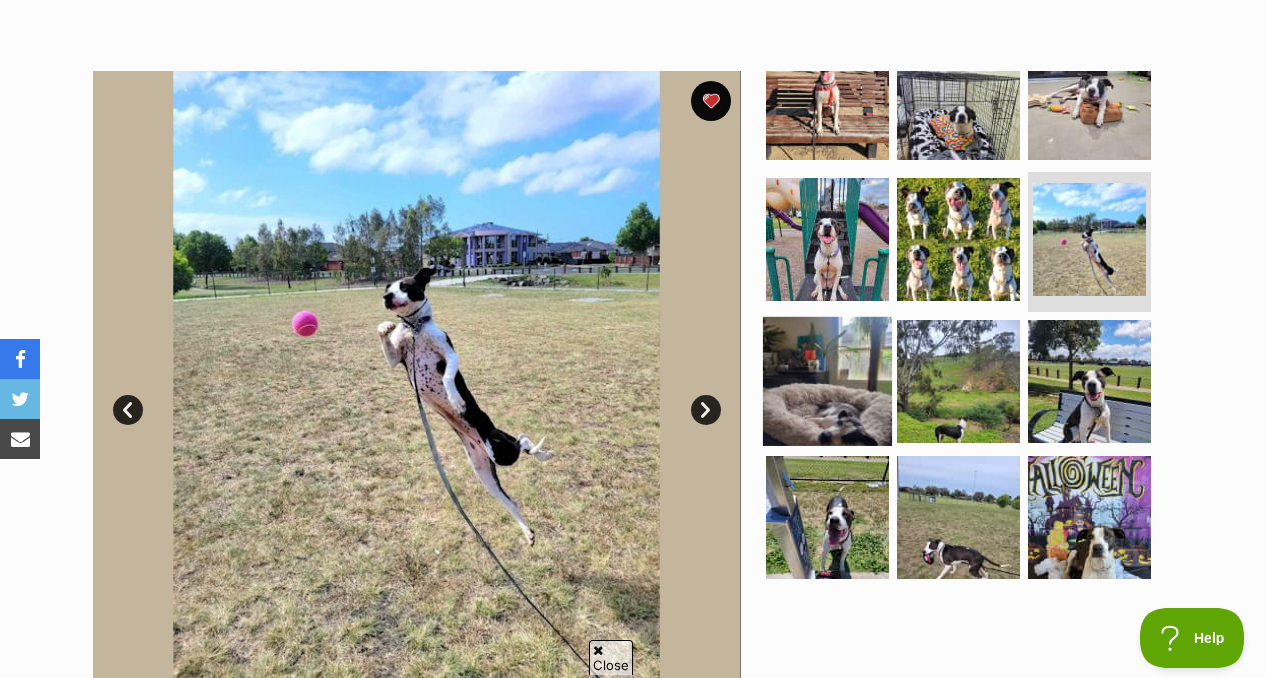 click at bounding box center [827, 381] 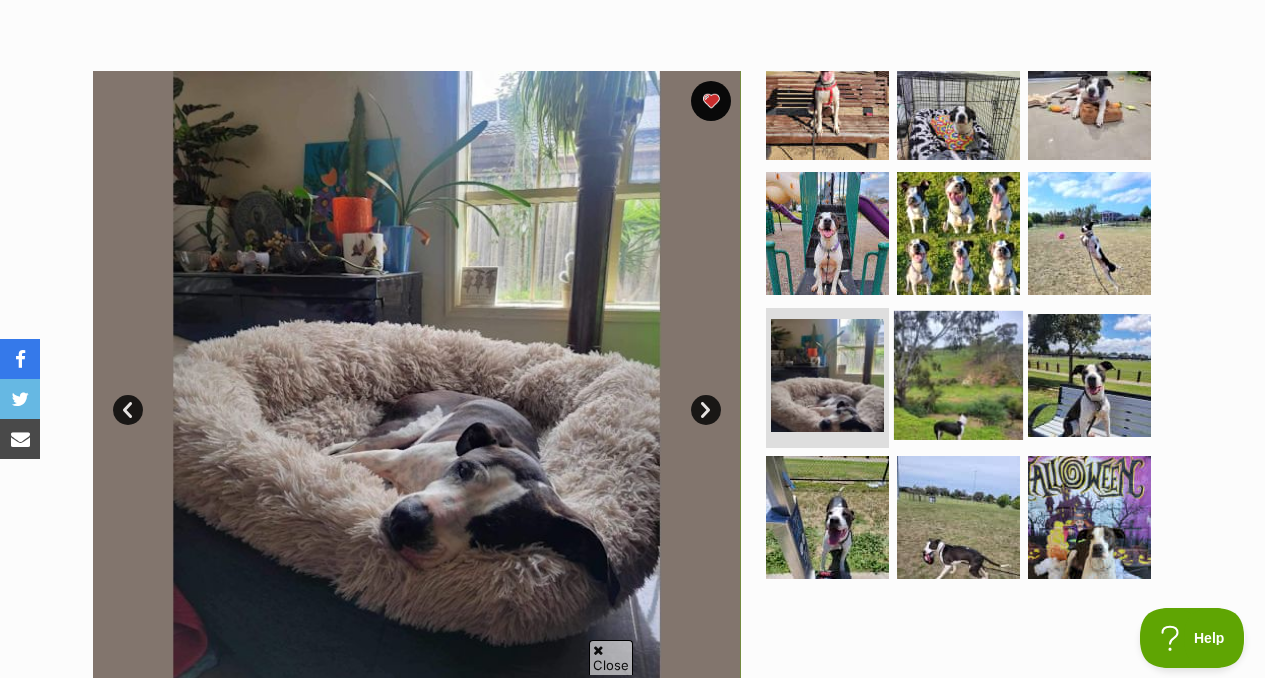 click at bounding box center (958, 375) 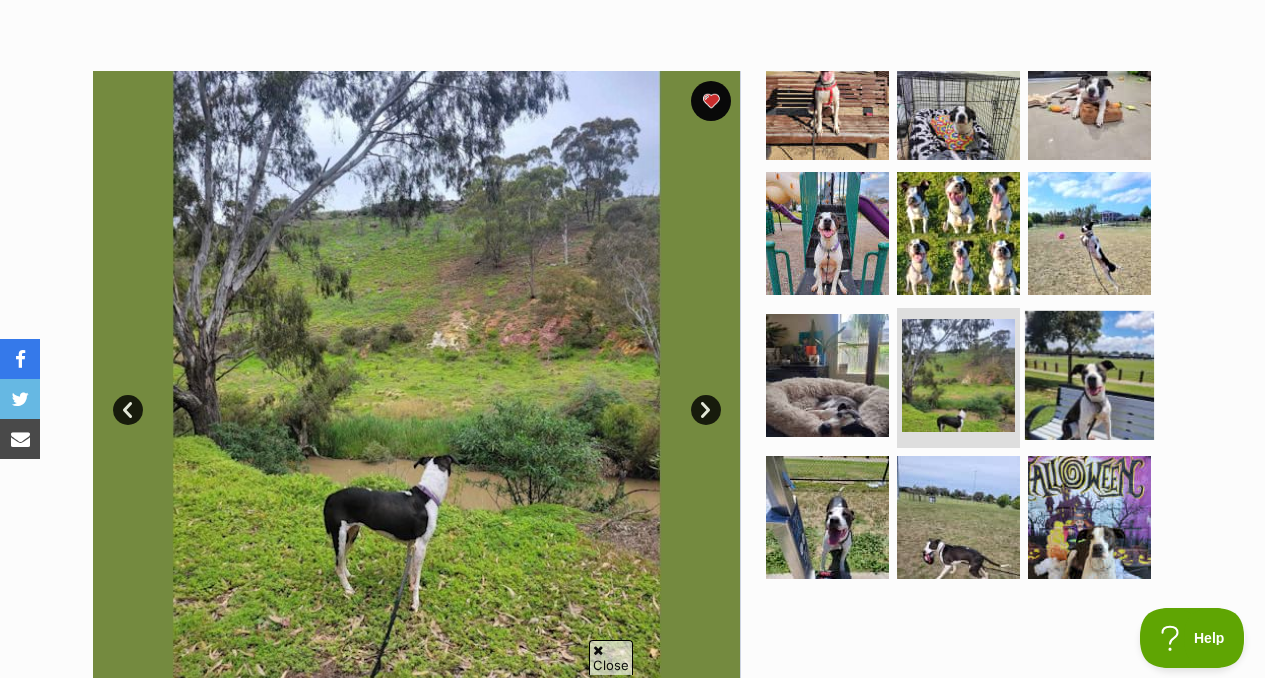 click at bounding box center [1089, 375] 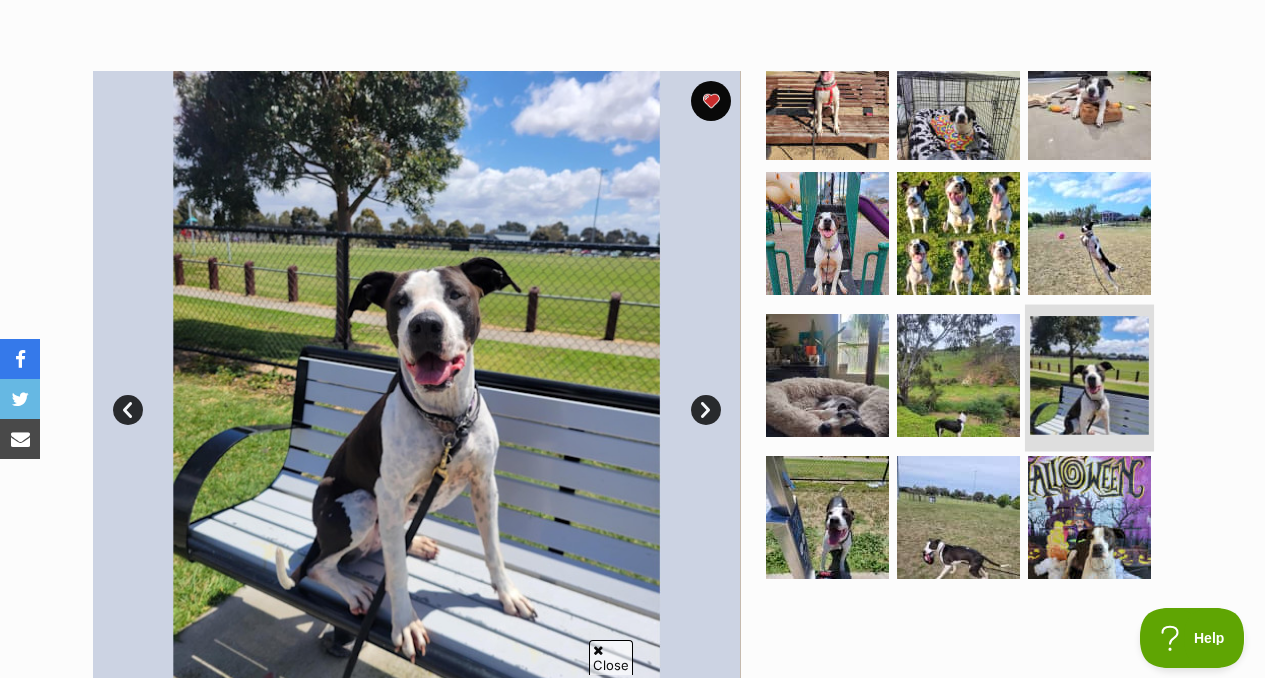scroll, scrollTop: 0, scrollLeft: 0, axis: both 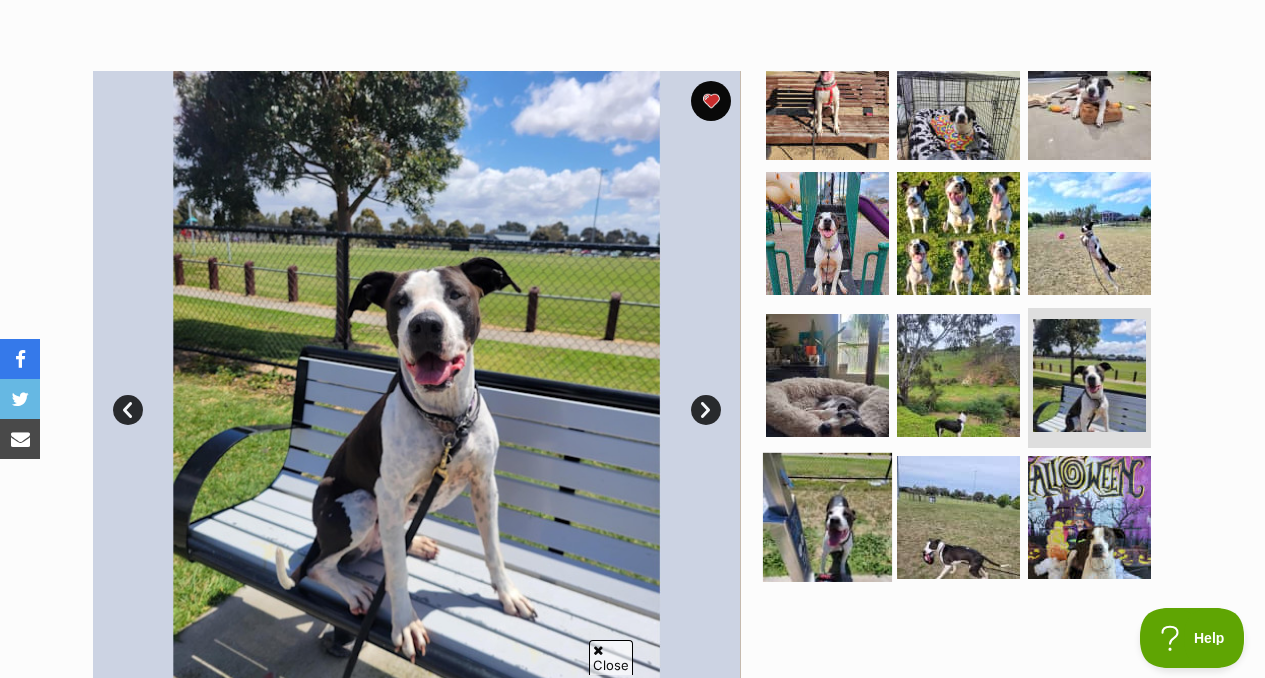 click at bounding box center [827, 517] 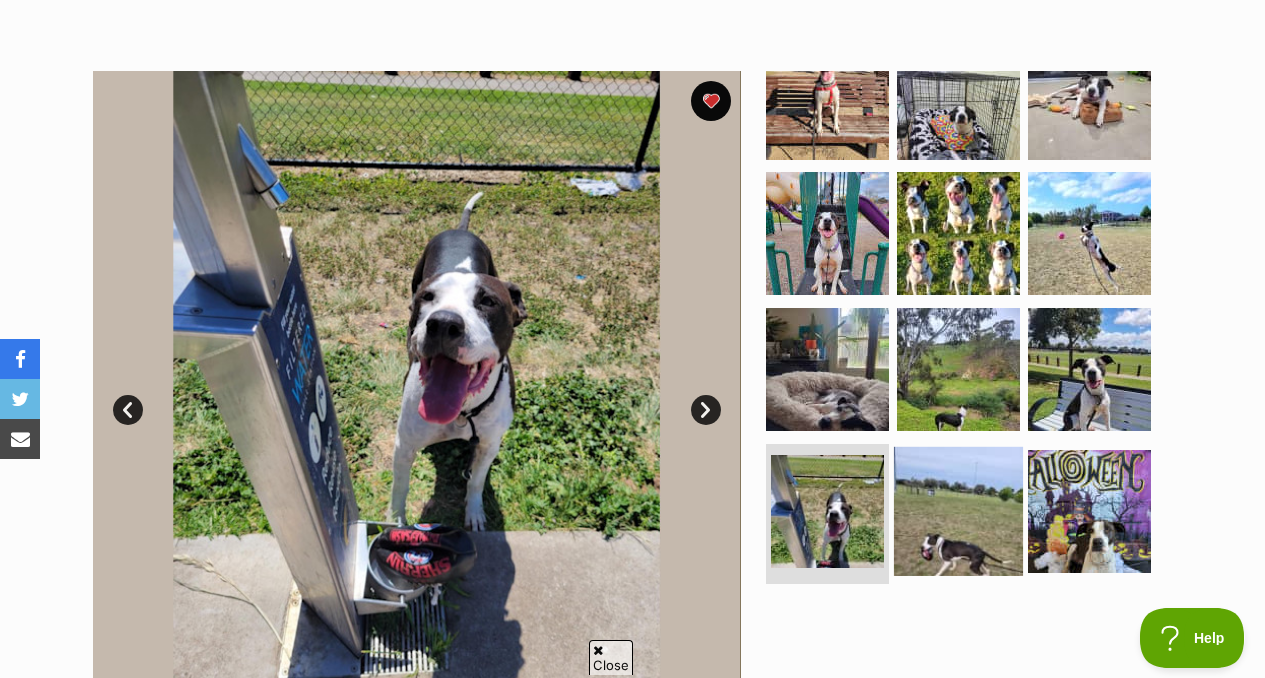 scroll, scrollTop: 0, scrollLeft: 0, axis: both 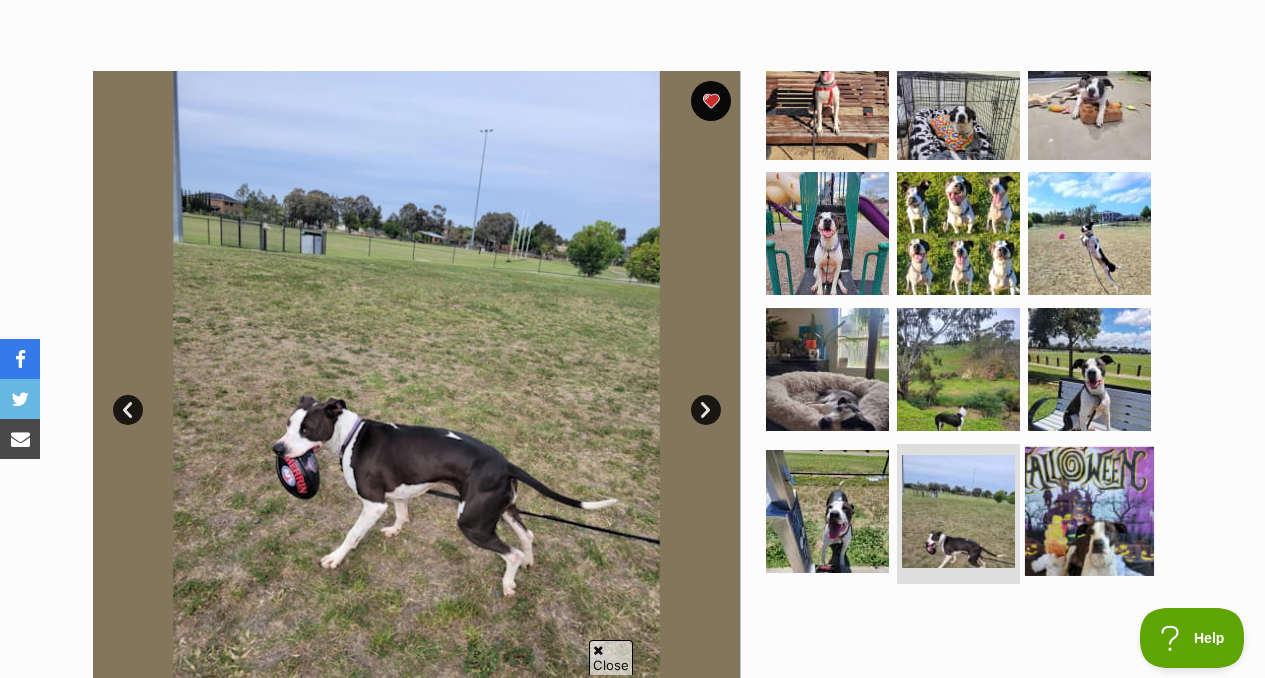 click at bounding box center (1089, 511) 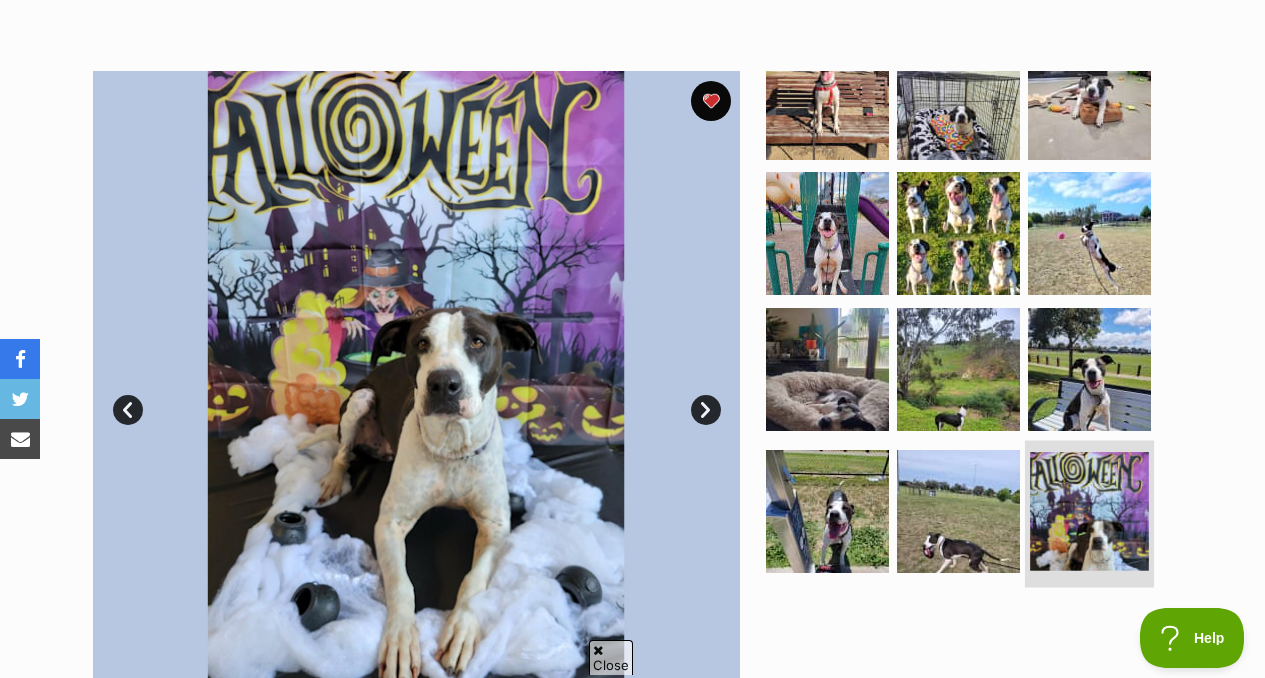scroll, scrollTop: 40, scrollLeft: 0, axis: vertical 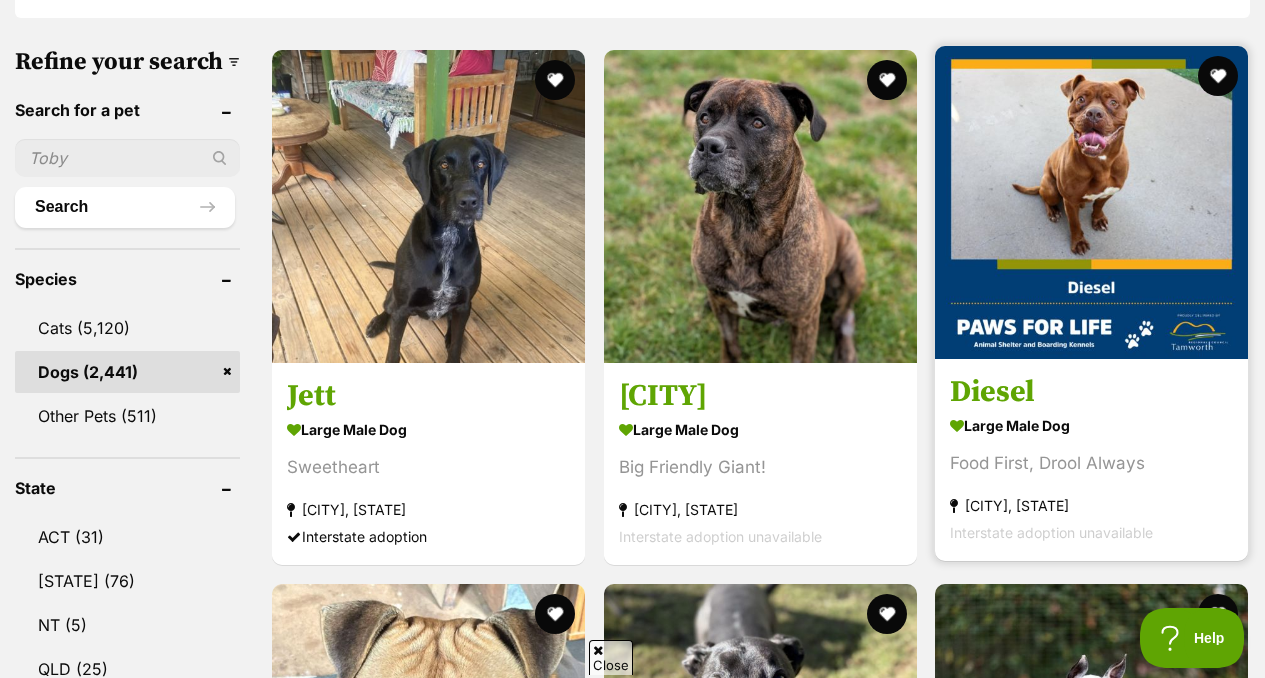 click on "Diesel
large male Dog
Food First, Drool Always
[CITY], [STATE]
Interstate adoption unavailable" at bounding box center [1091, 459] 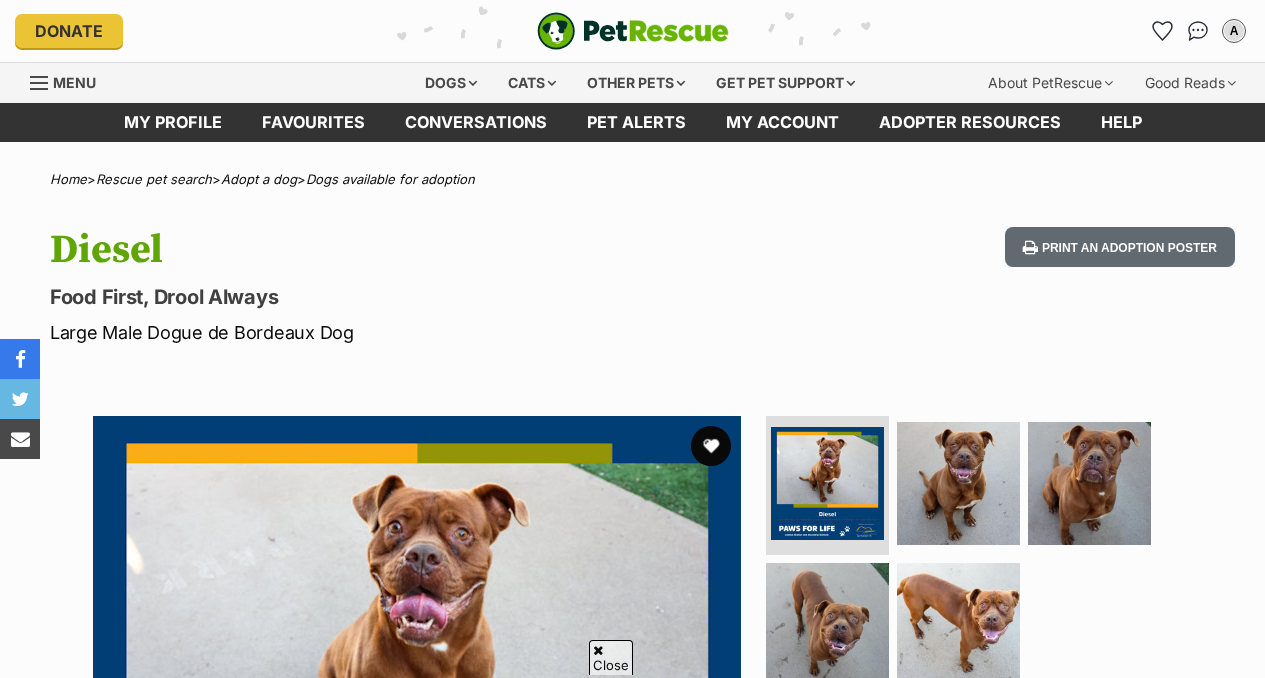 scroll, scrollTop: 218, scrollLeft: 0, axis: vertical 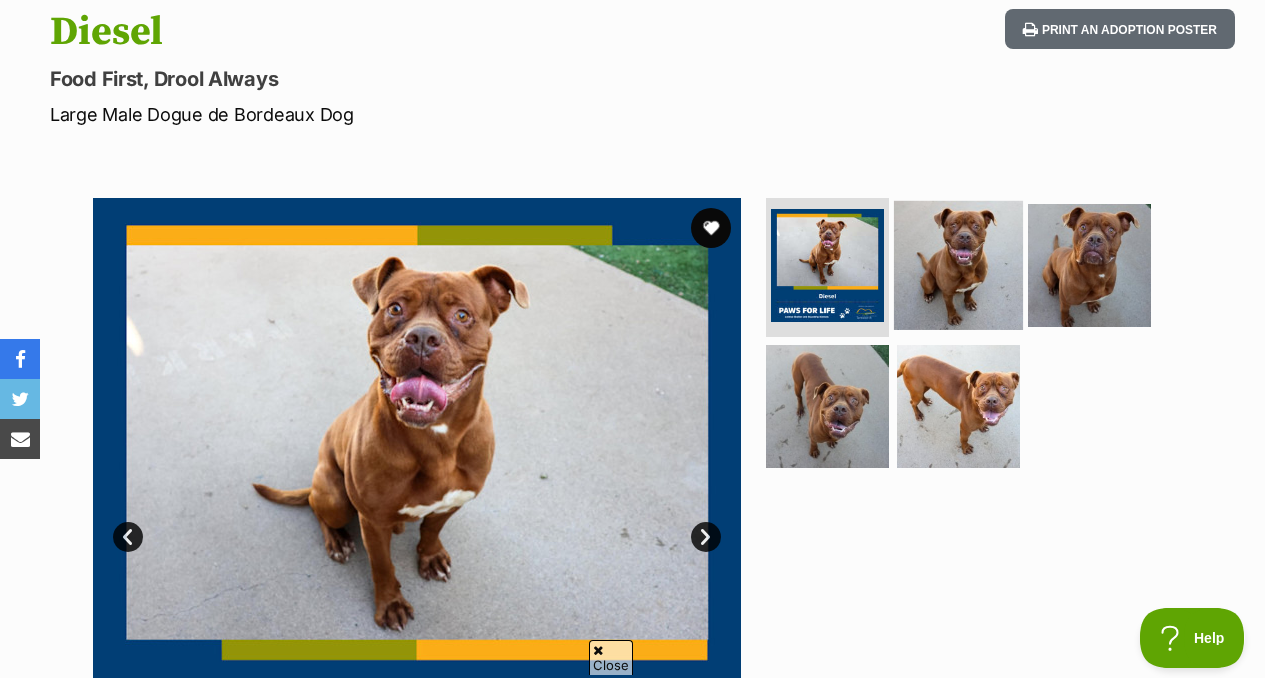 click at bounding box center [958, 264] 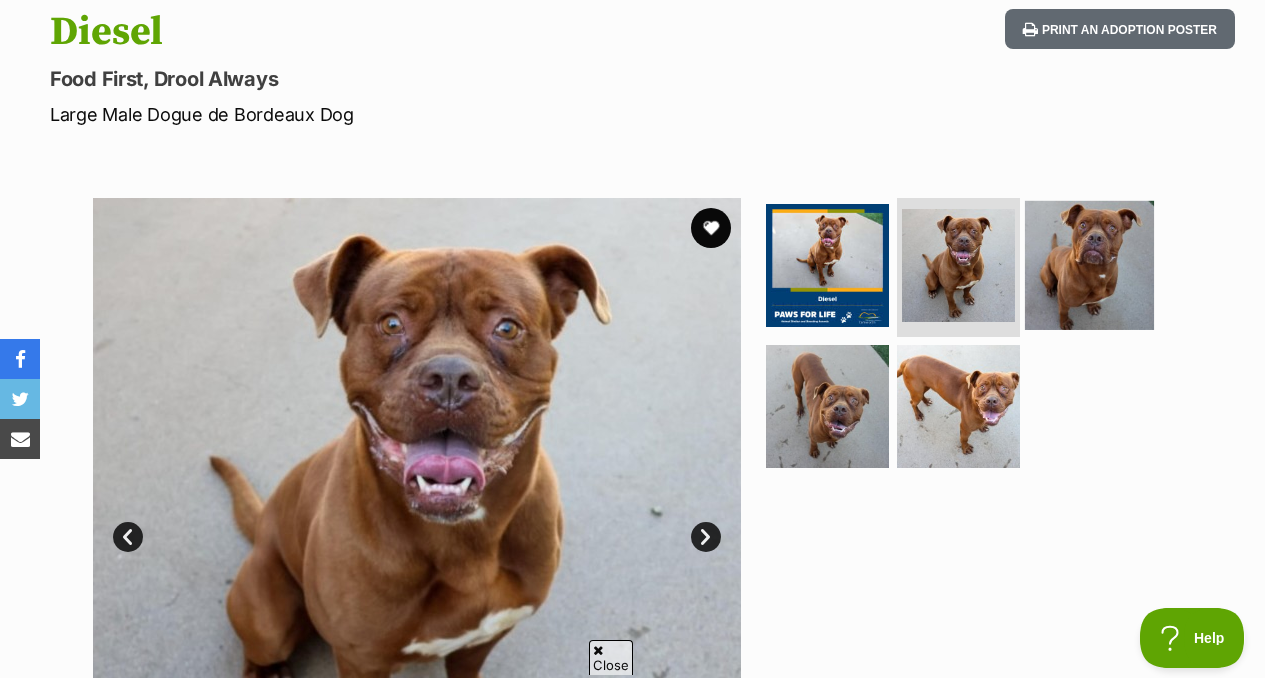 click at bounding box center (1089, 264) 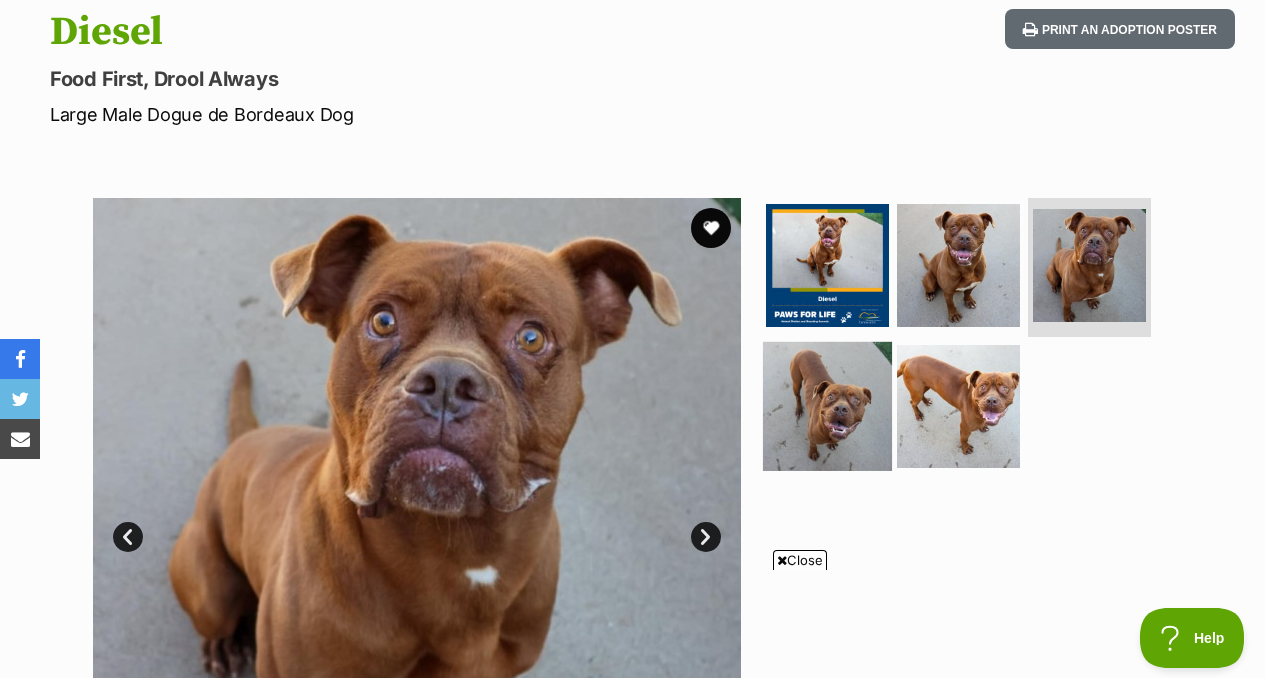 click at bounding box center [827, 406] 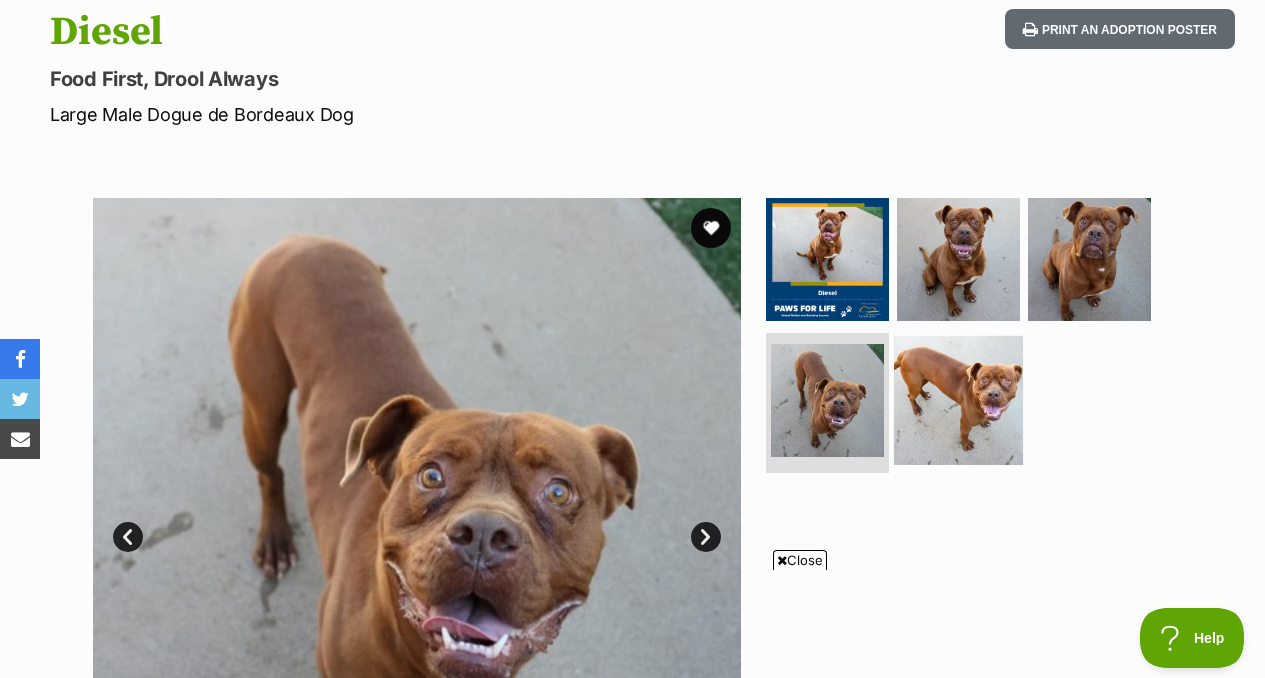 click at bounding box center [958, 400] 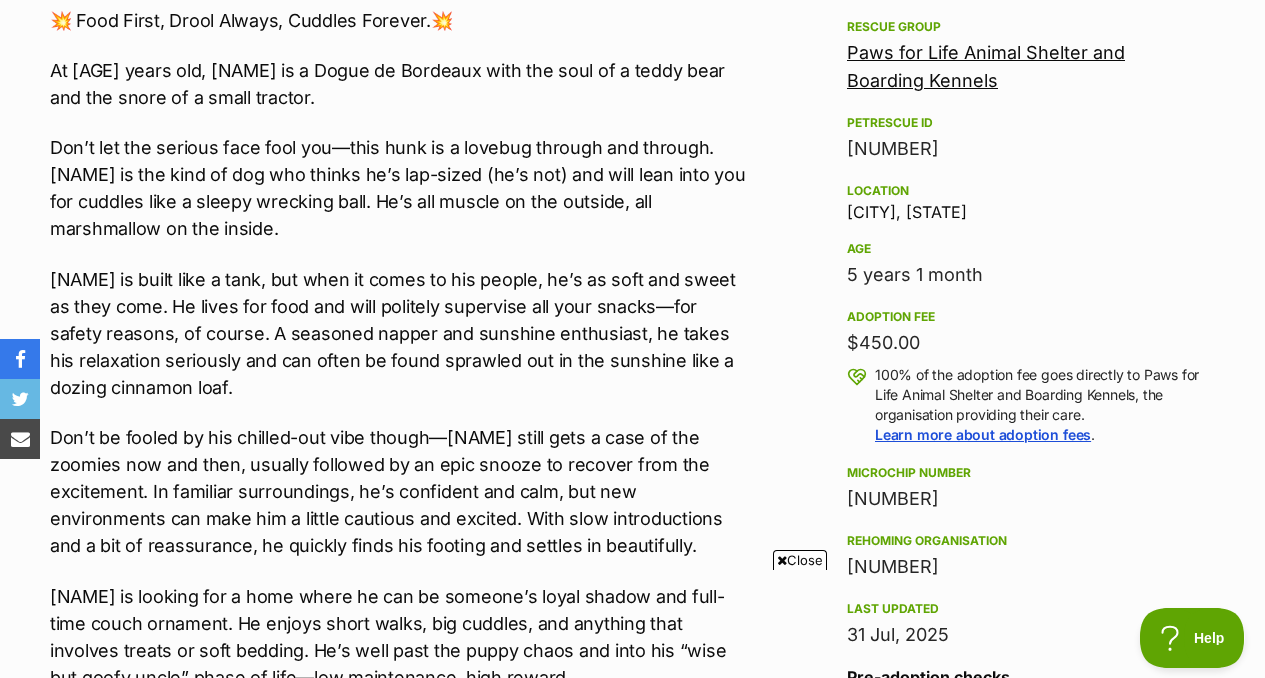 scroll, scrollTop: 1178, scrollLeft: 0, axis: vertical 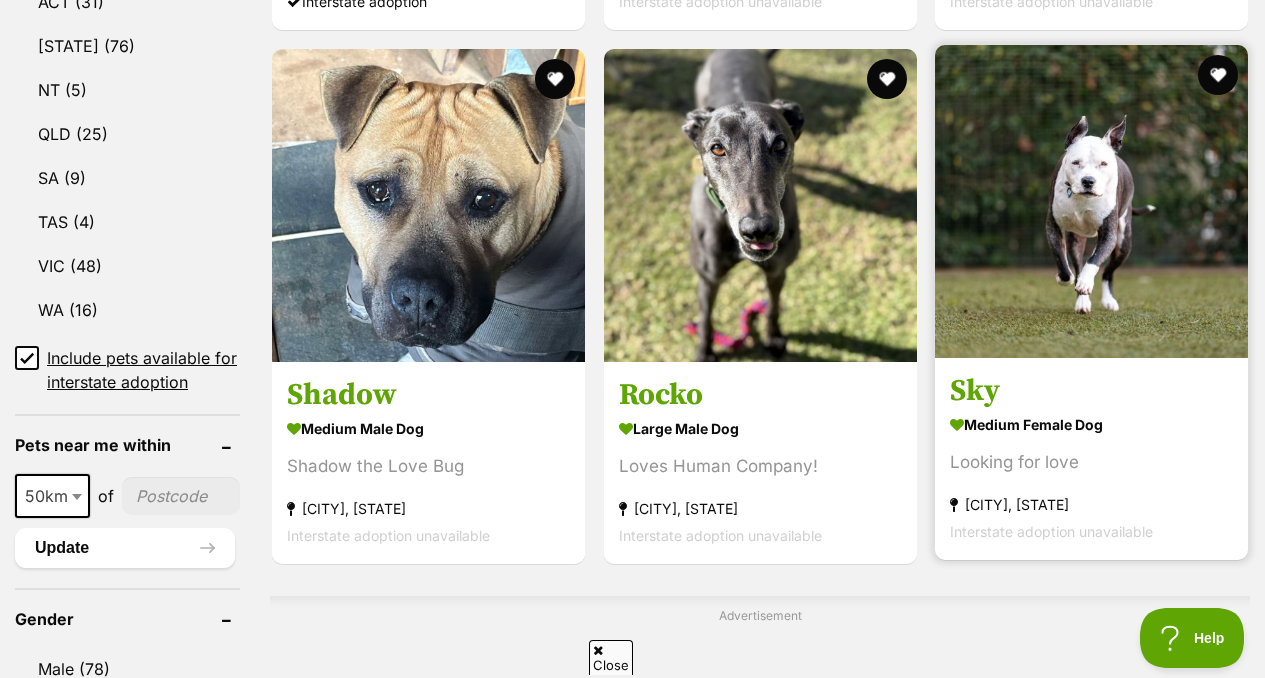 click on "Sky" at bounding box center (1091, 391) 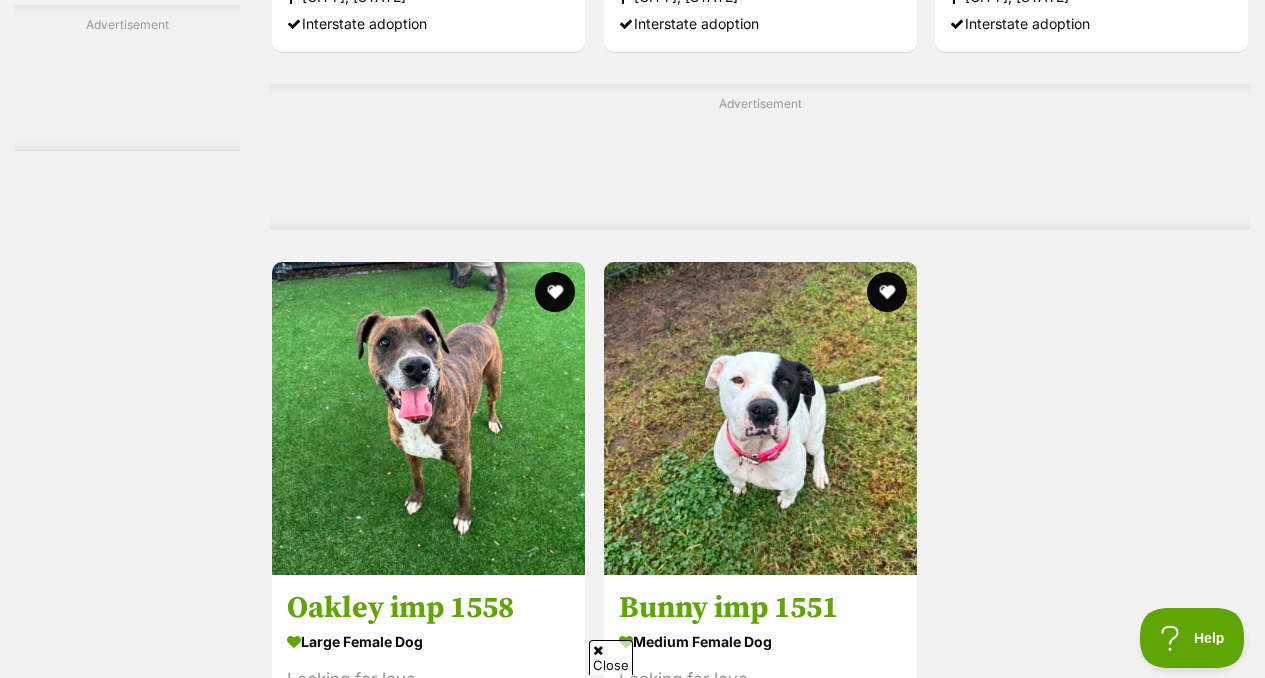 scroll, scrollTop: 4171, scrollLeft: 0, axis: vertical 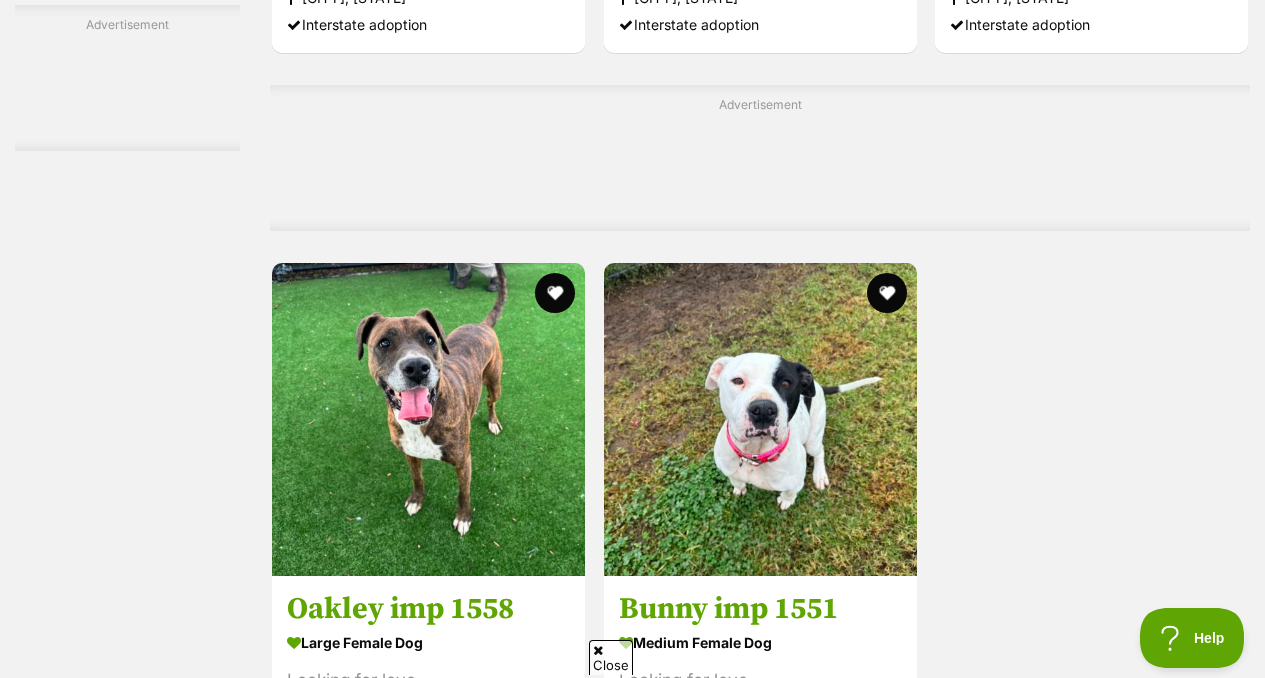 click on "Advertisement" at bounding box center (760, 158) 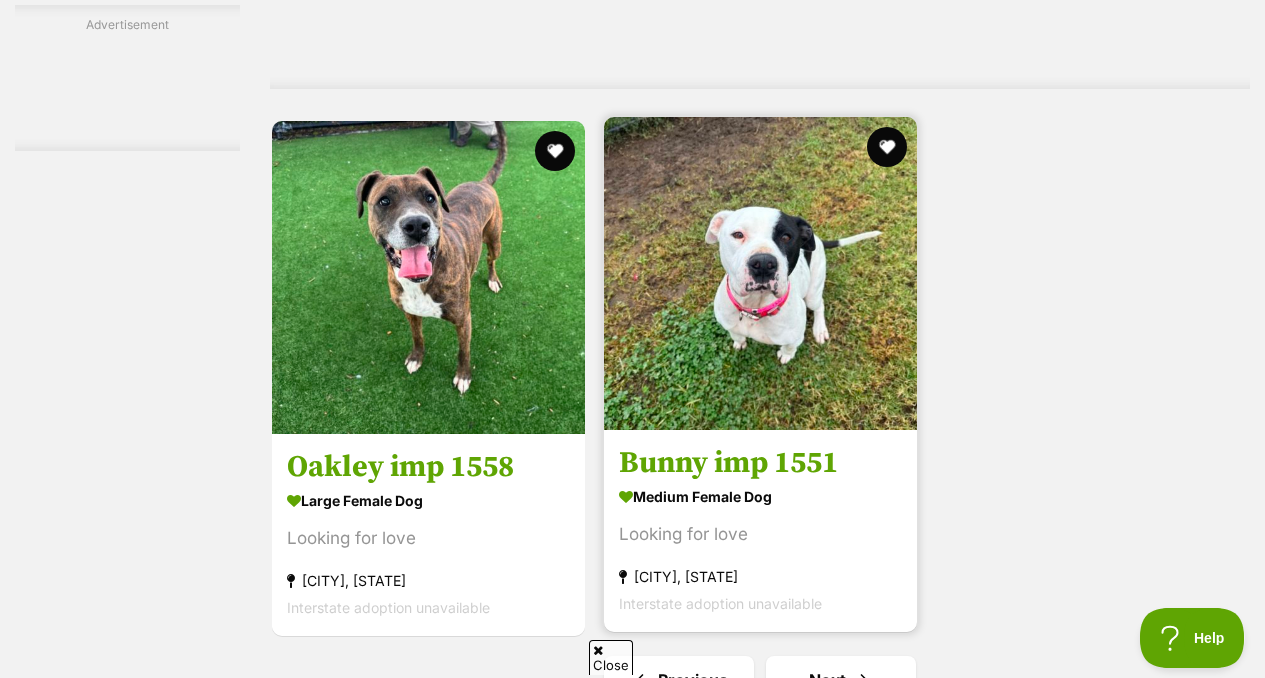 scroll, scrollTop: 4411, scrollLeft: 0, axis: vertical 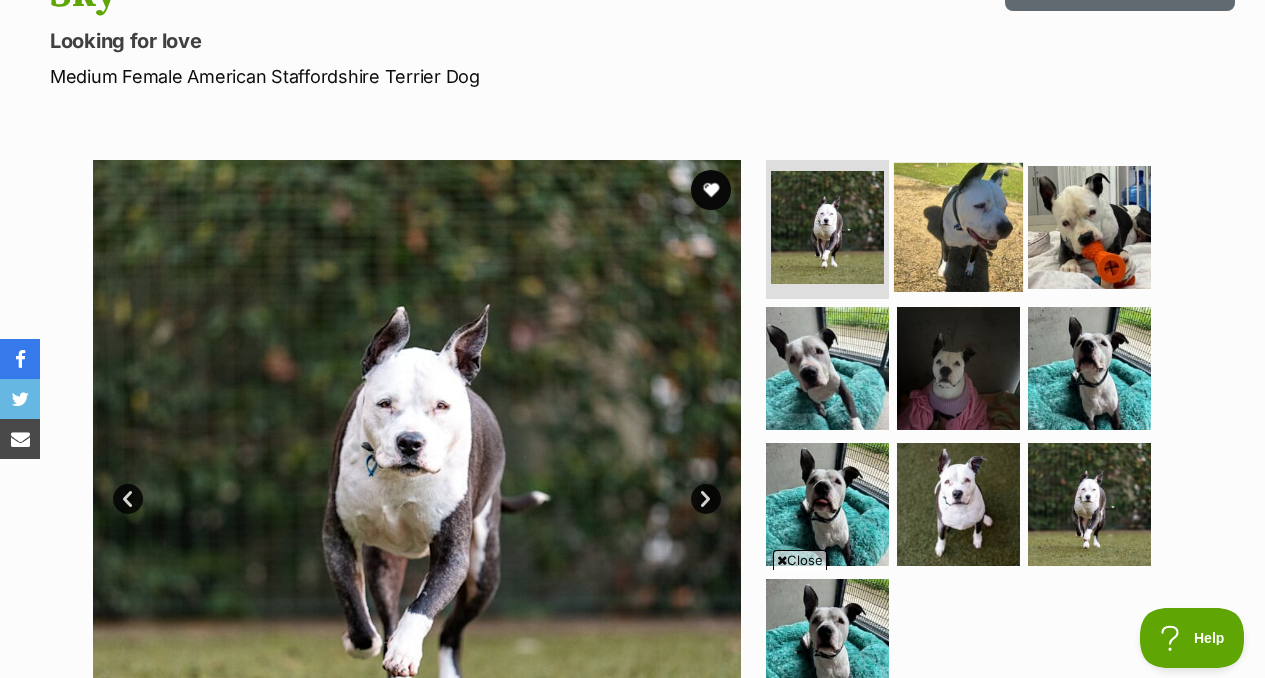 click at bounding box center (958, 226) 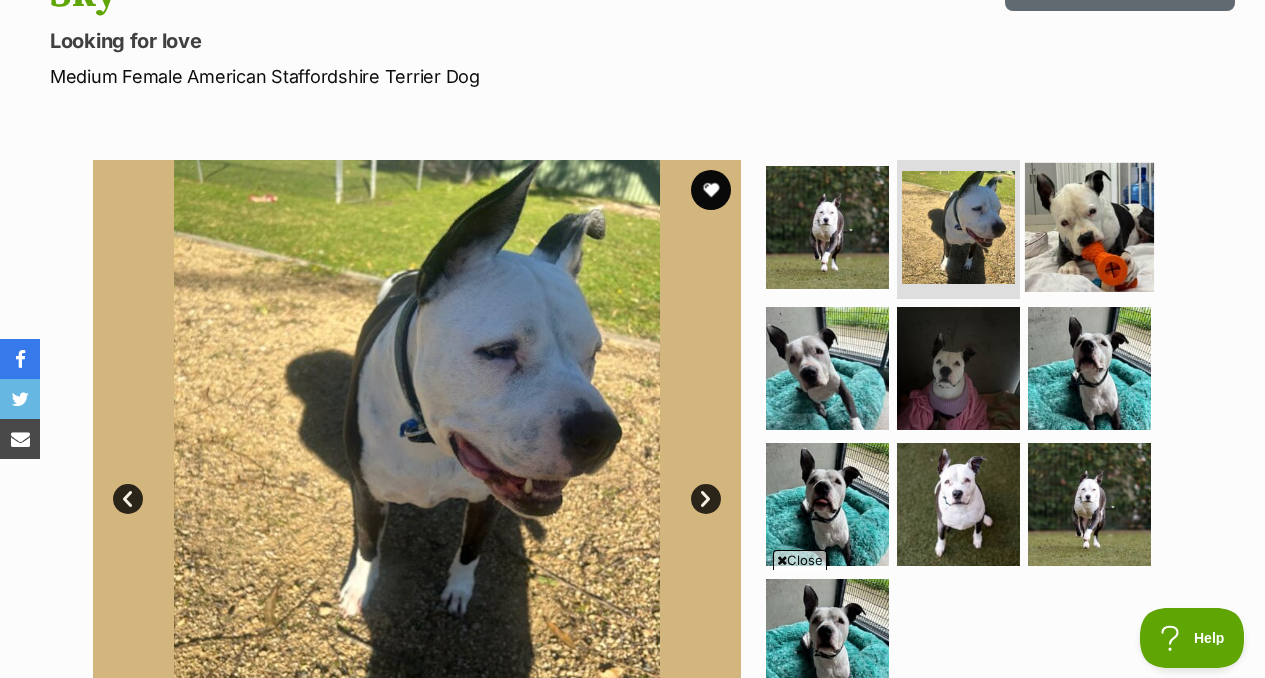 click at bounding box center [1089, 226] 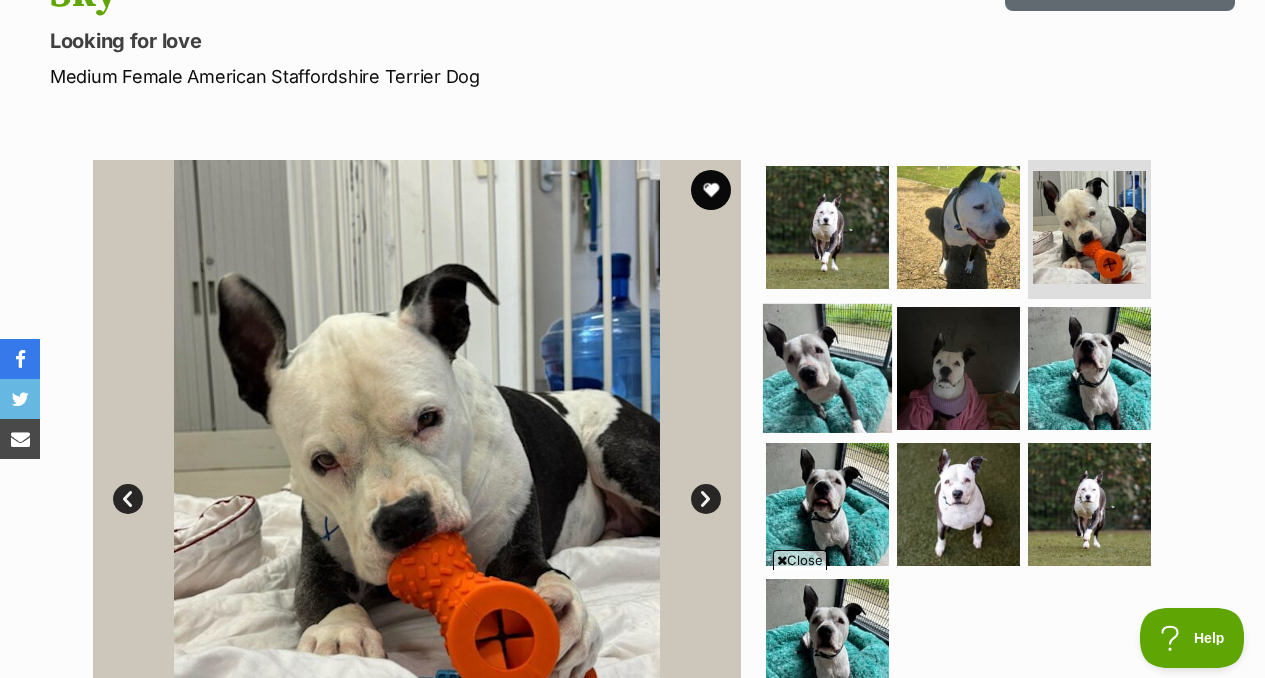 click at bounding box center (827, 368) 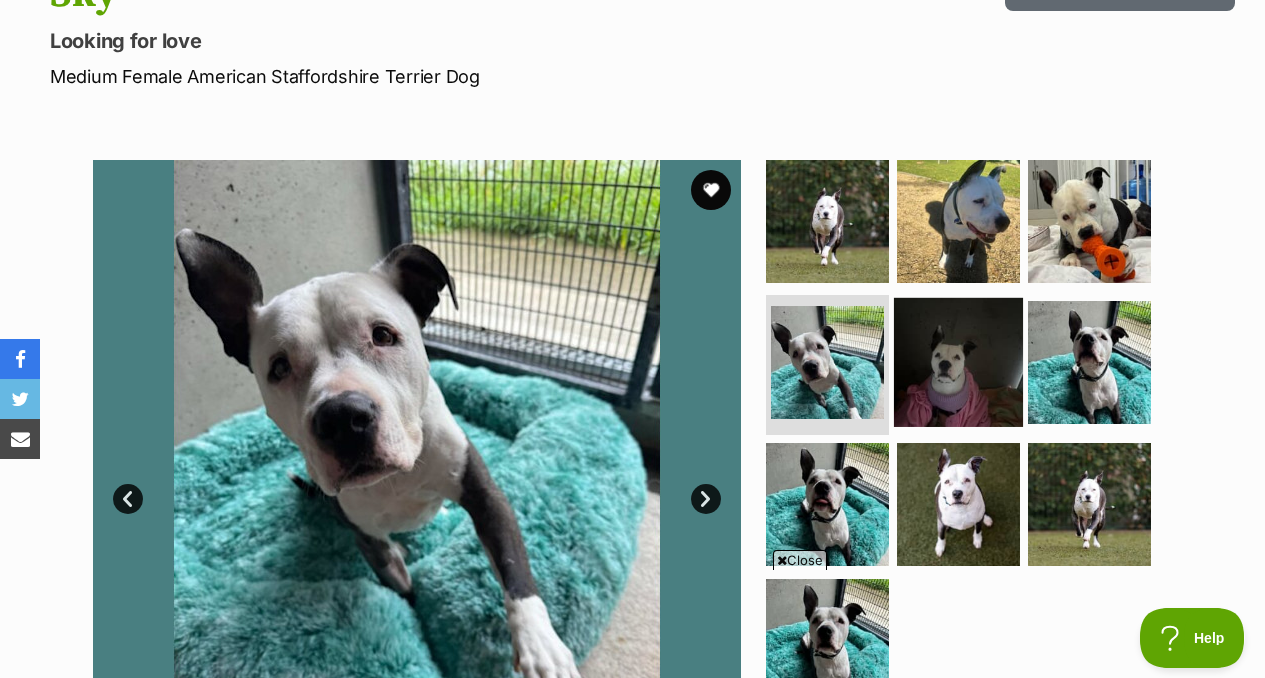click at bounding box center [958, 362] 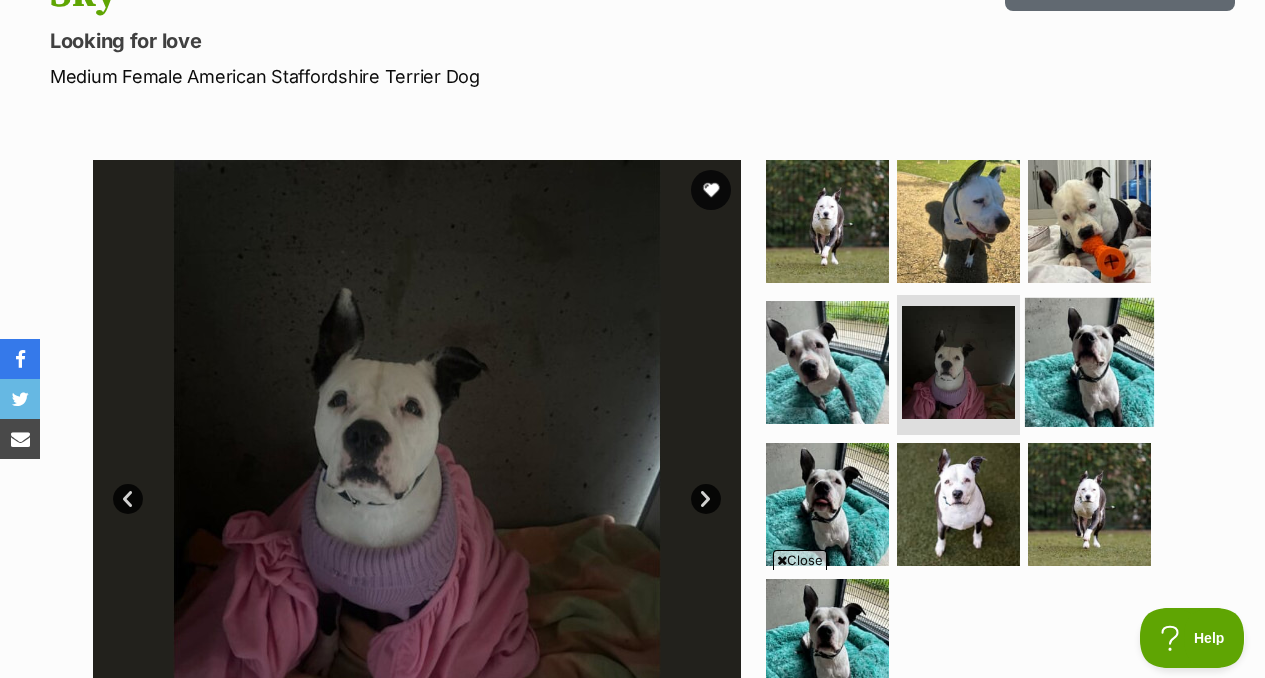 click at bounding box center (1089, 362) 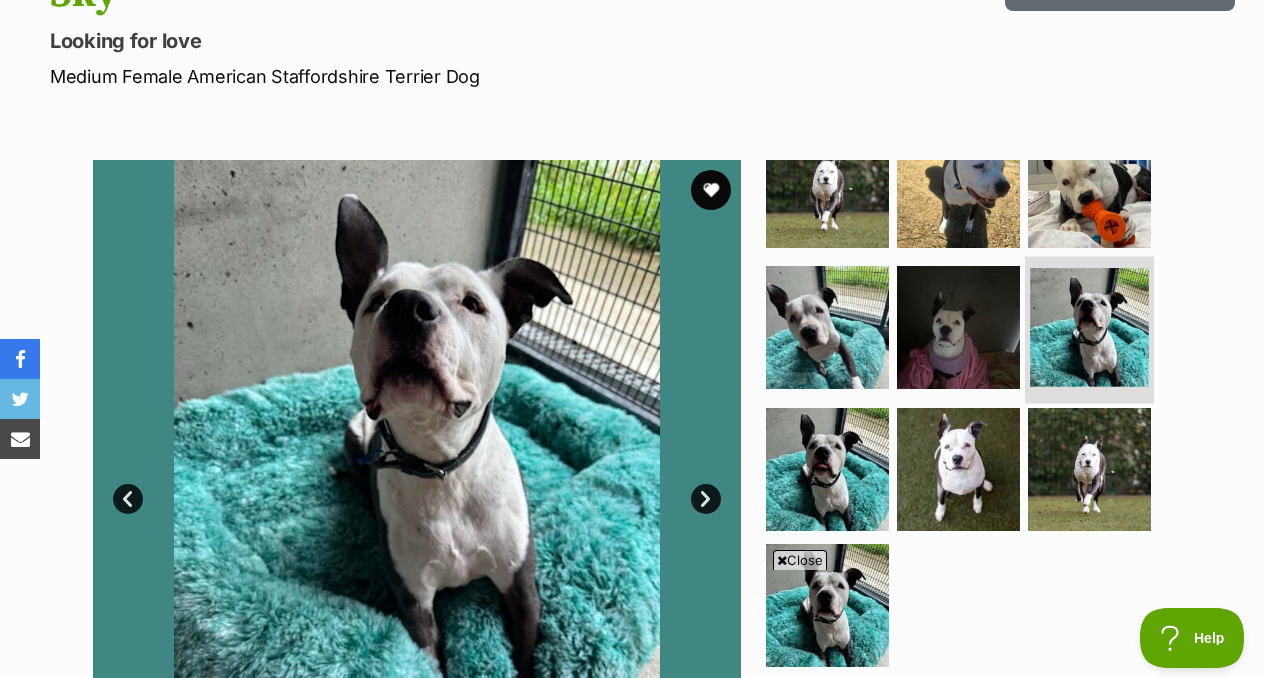 scroll, scrollTop: 39, scrollLeft: 0, axis: vertical 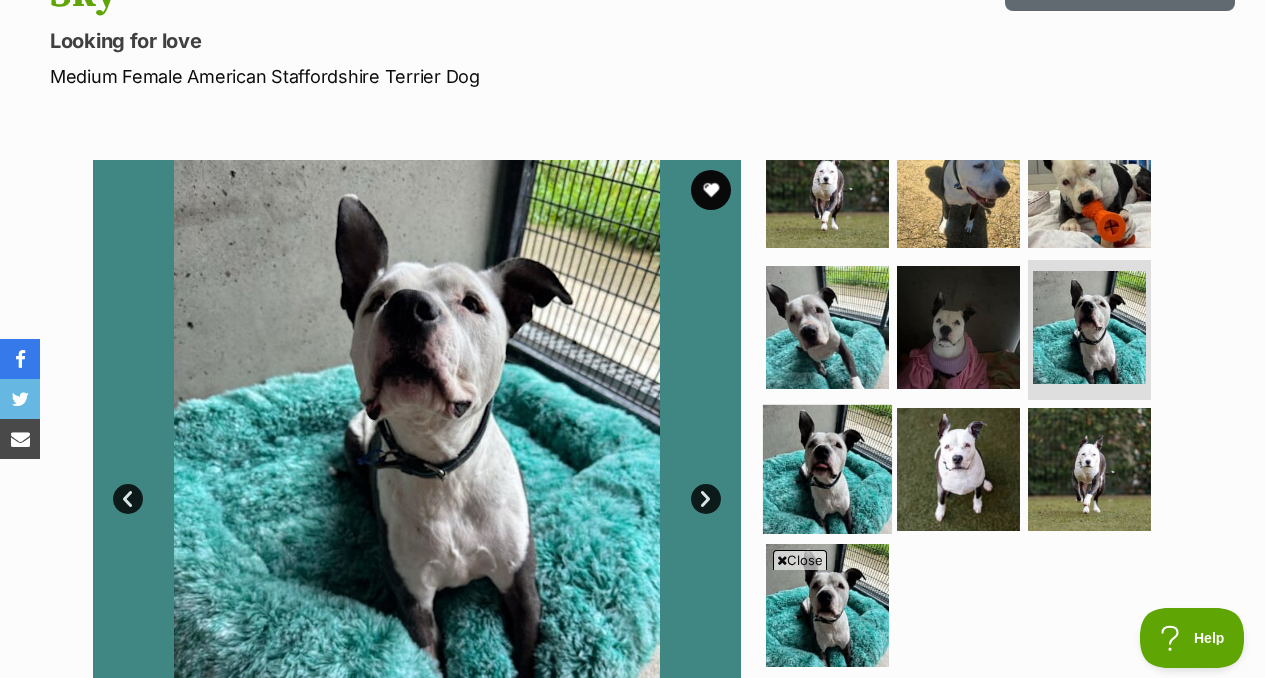 click at bounding box center (827, 469) 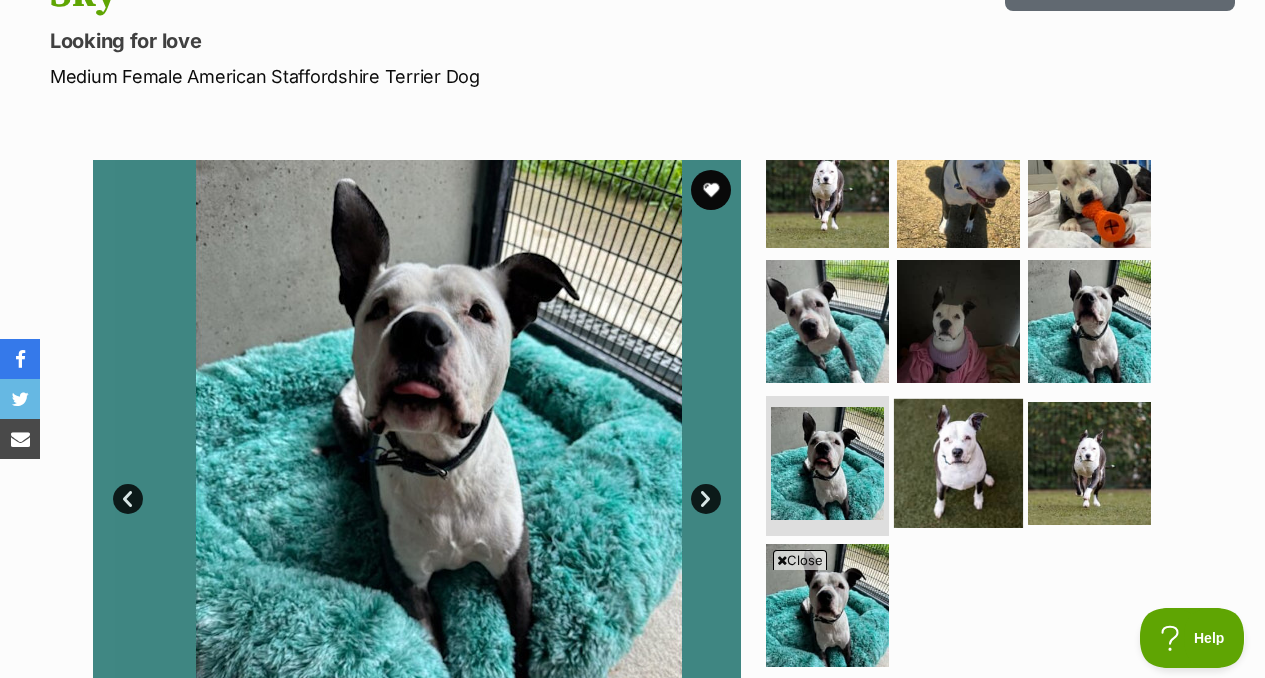 click at bounding box center (958, 463) 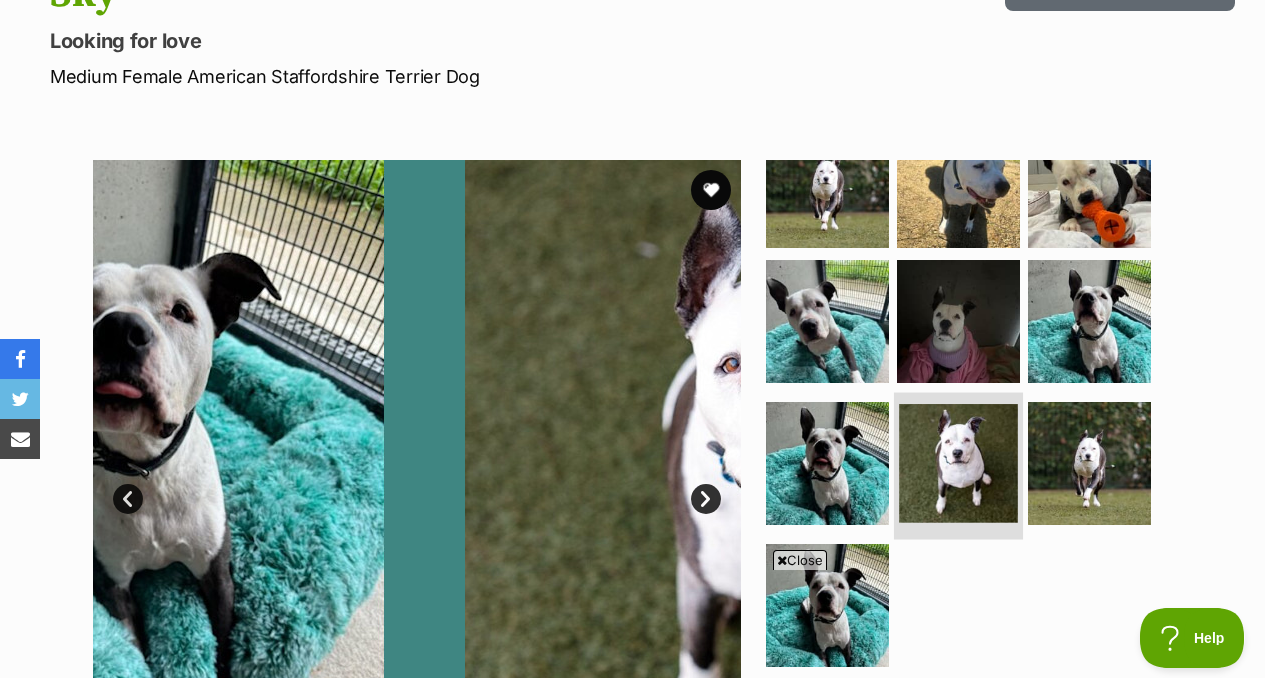 scroll, scrollTop: 40, scrollLeft: 0, axis: vertical 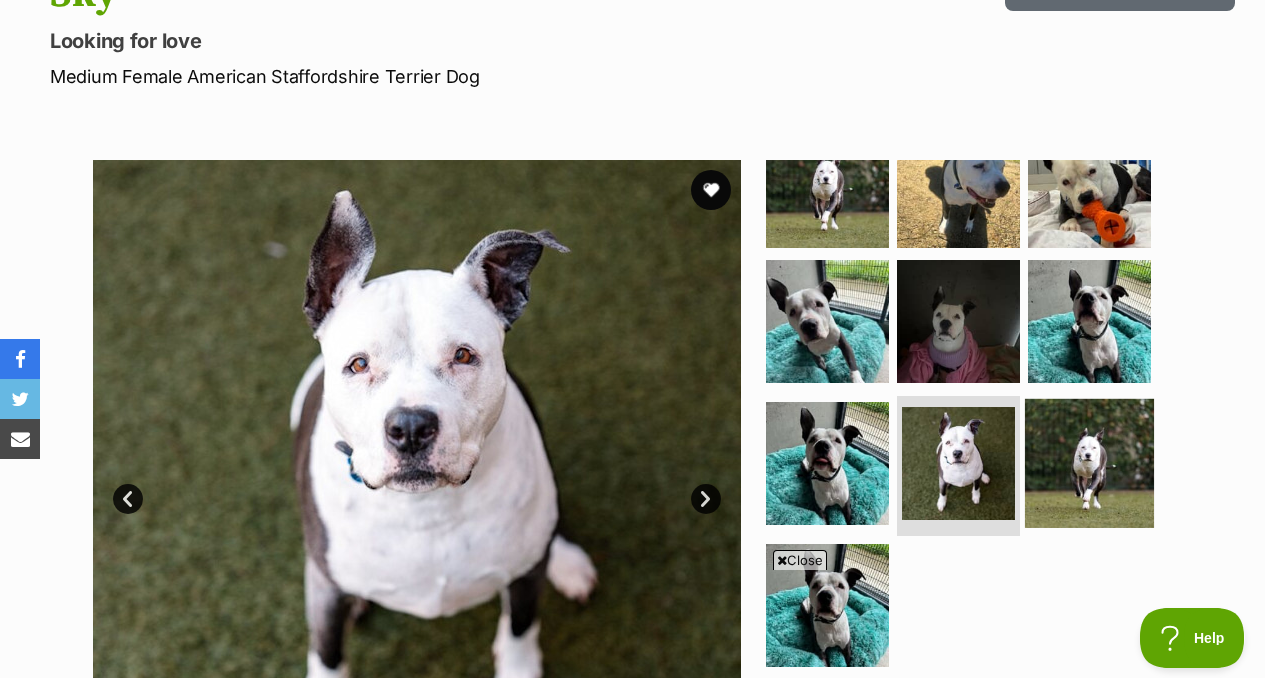 click at bounding box center [1089, 463] 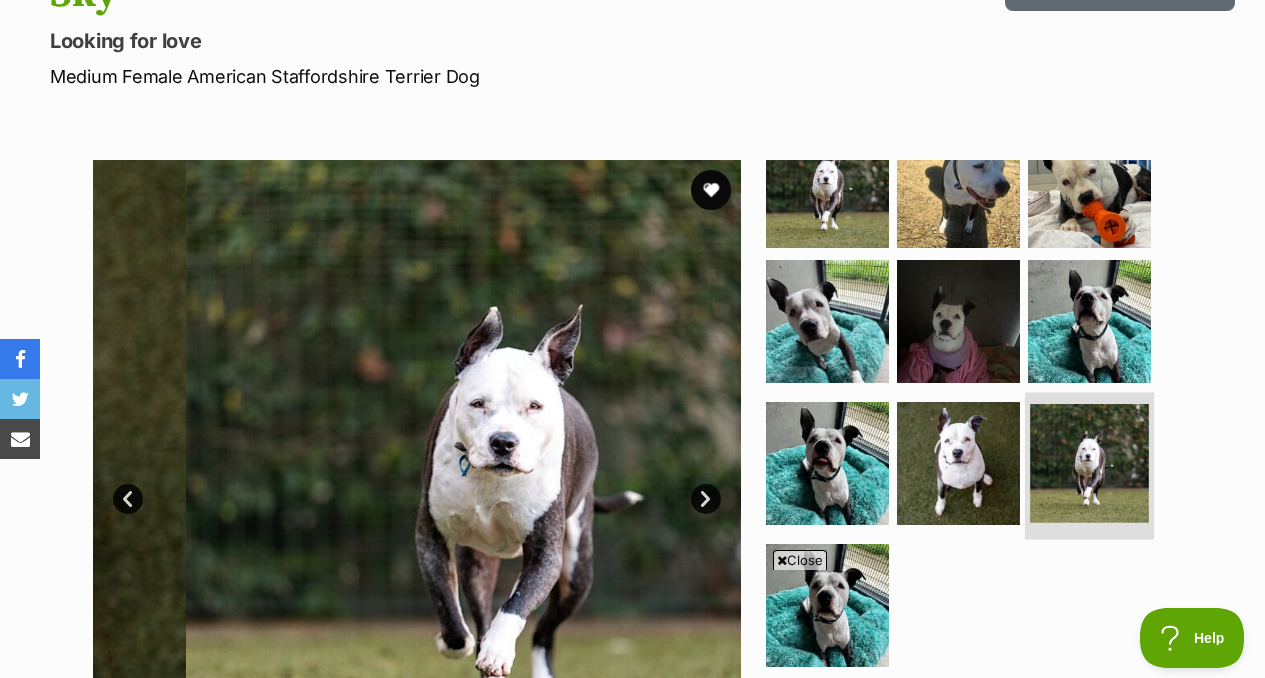 scroll, scrollTop: 470, scrollLeft: 0, axis: vertical 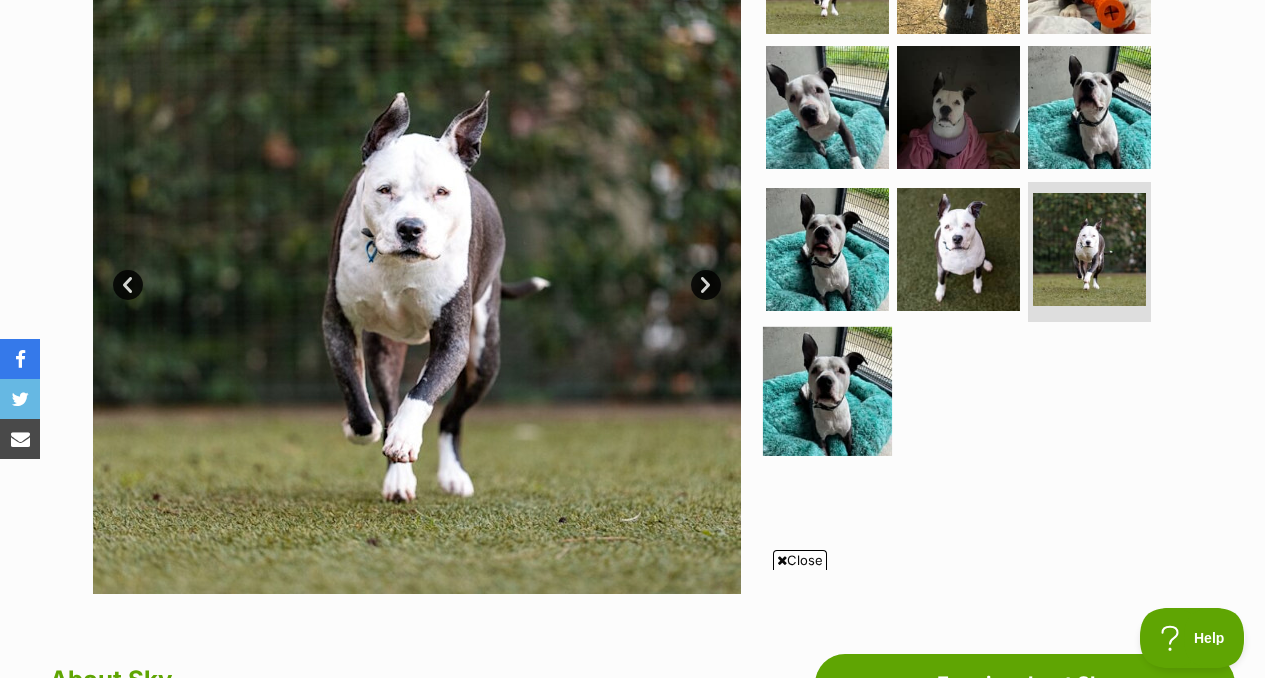 click at bounding box center (827, 391) 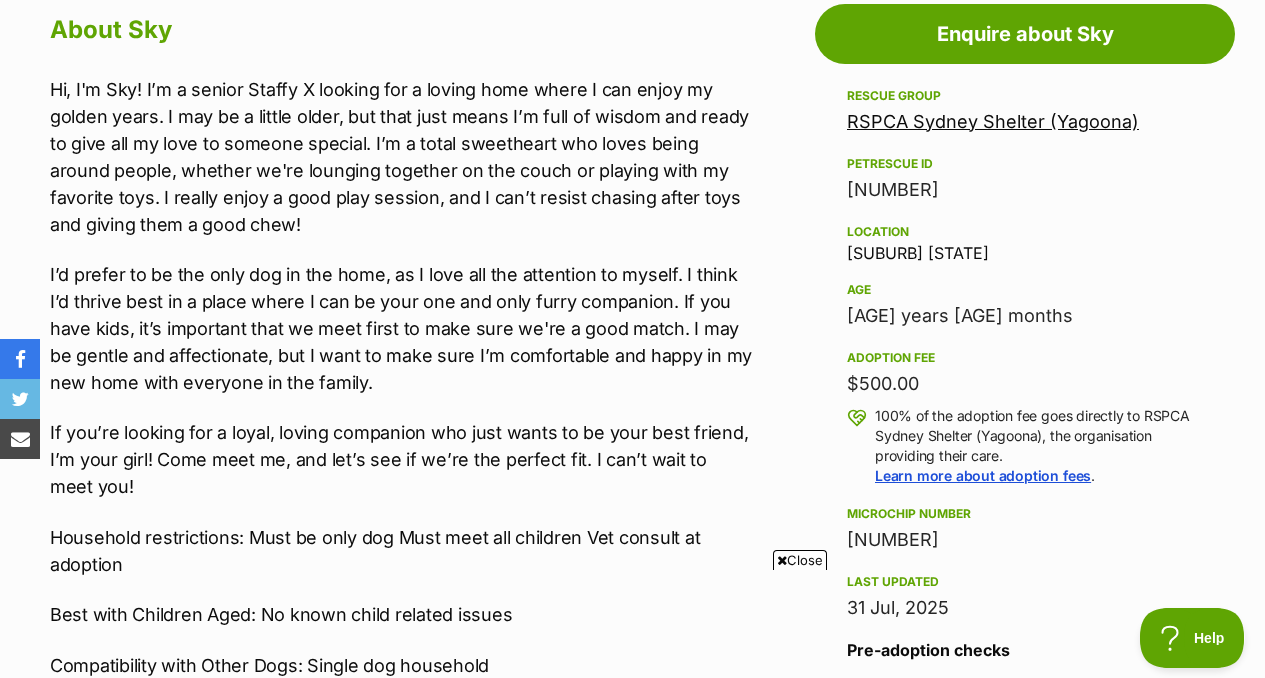 scroll, scrollTop: 1114, scrollLeft: 0, axis: vertical 